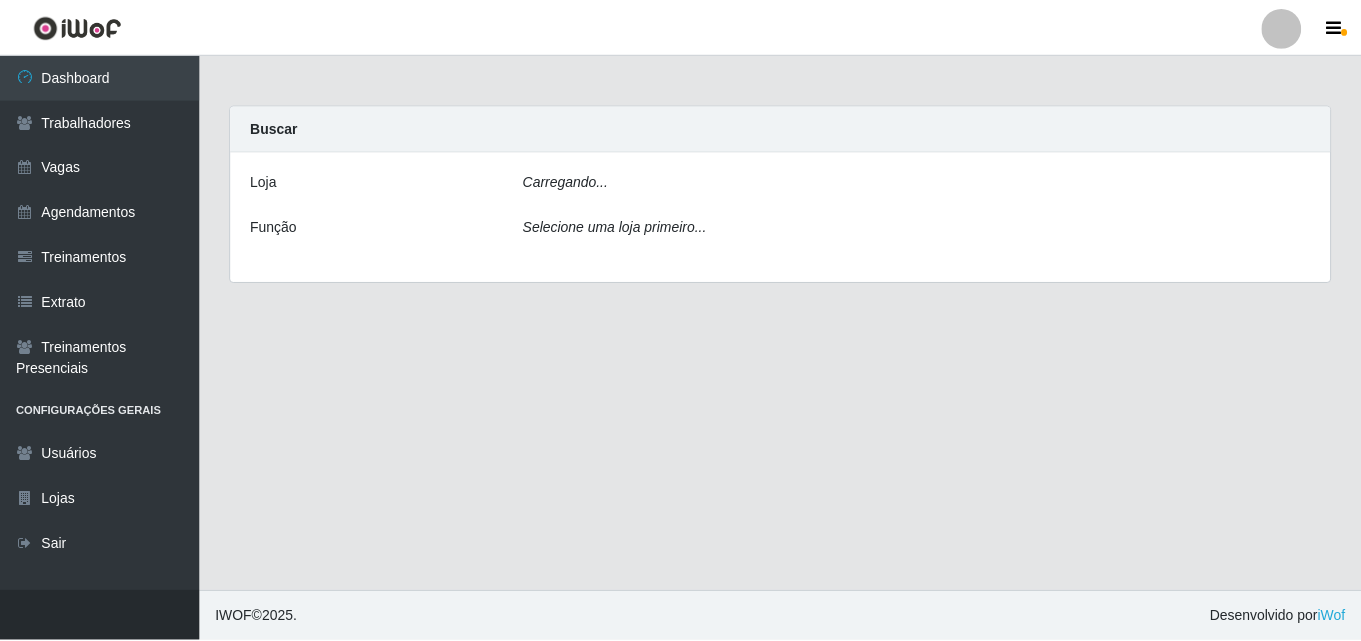 scroll, scrollTop: 0, scrollLeft: 0, axis: both 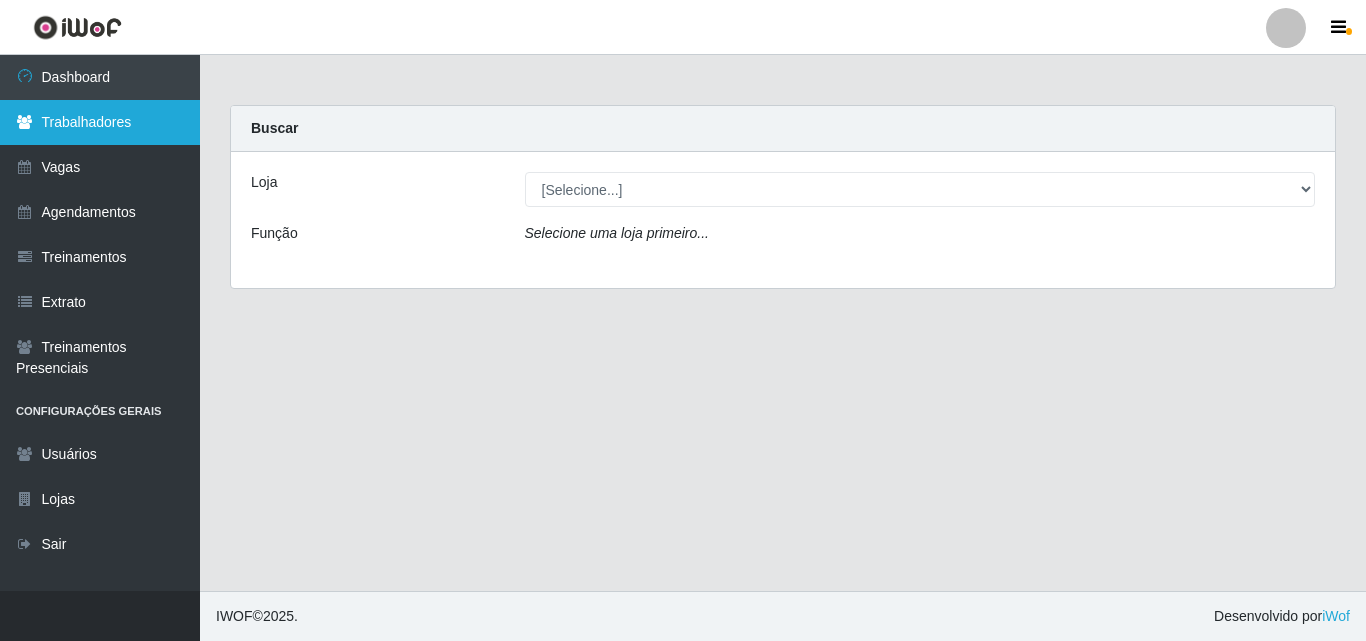 click on "Trabalhadores" at bounding box center [100, 122] 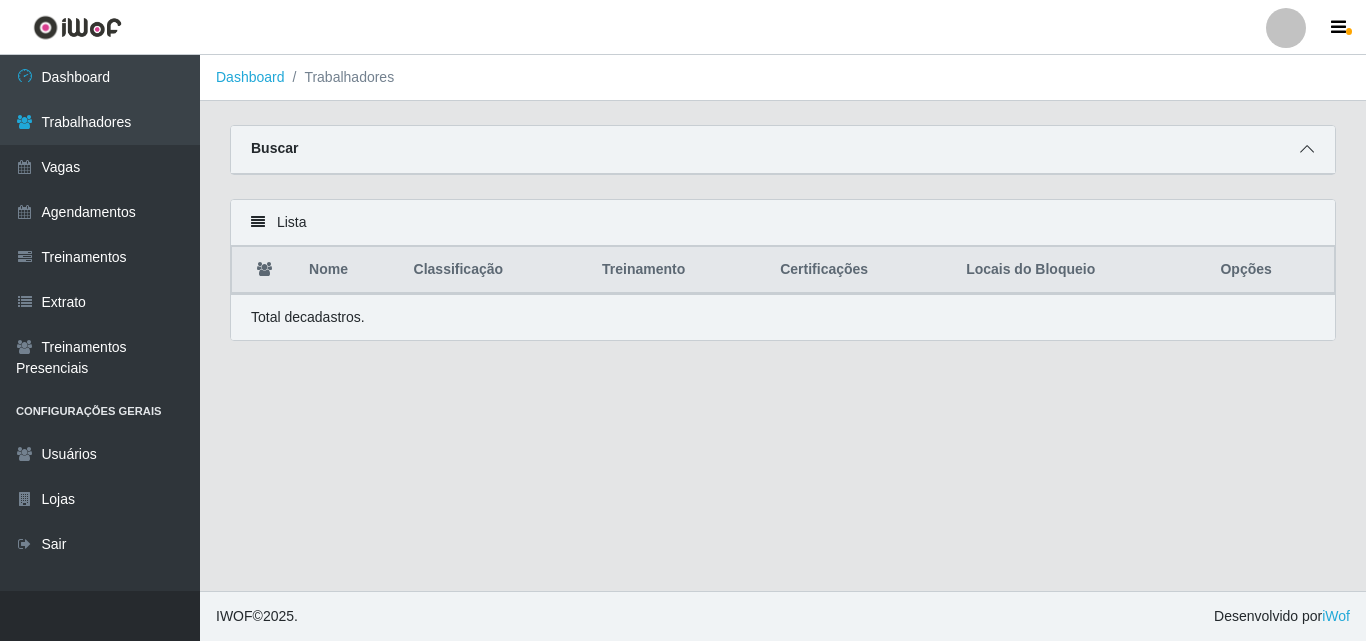 click at bounding box center [1307, 149] 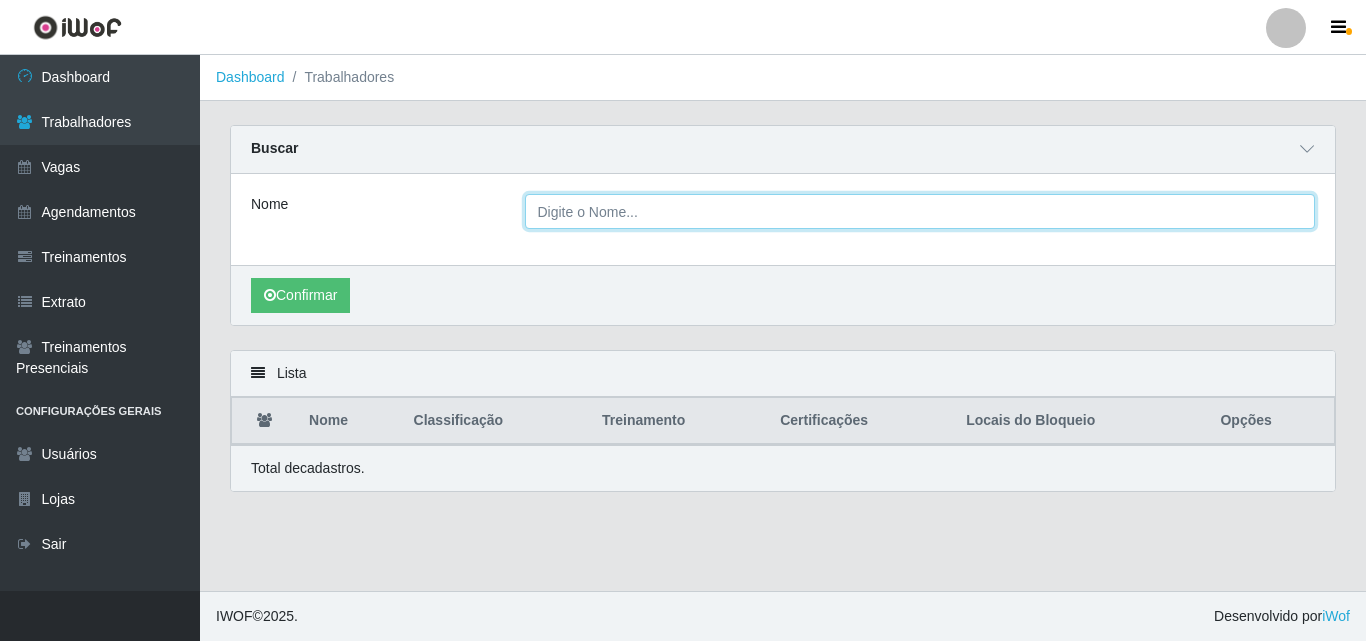click on "Nome" at bounding box center [920, 211] 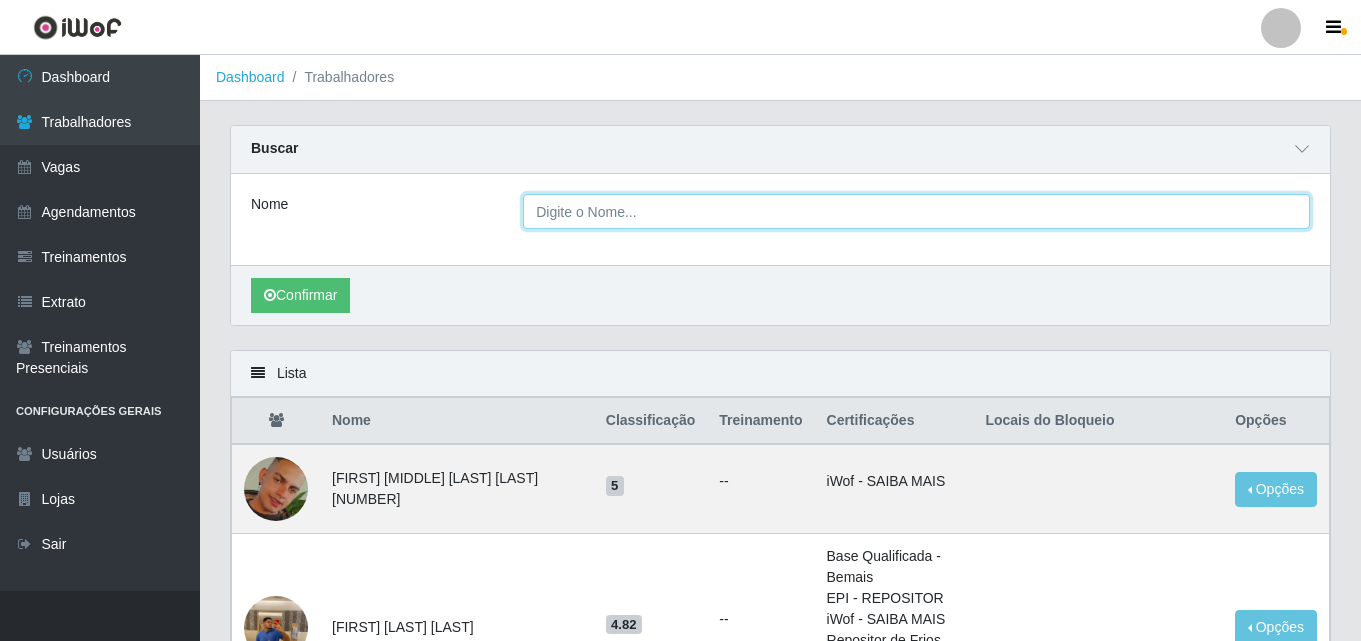 click on "Nome" at bounding box center [916, 211] 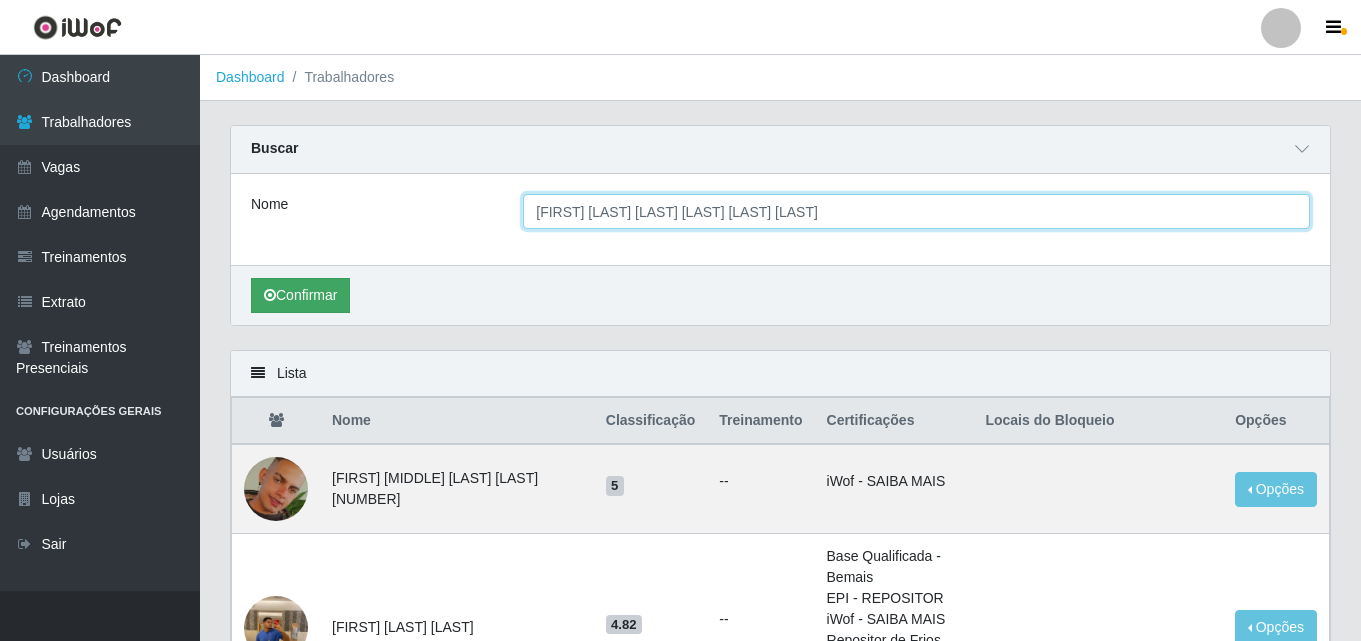 type on "[FIRST] [LAST] [LAST] [LAST] [LAST] [LAST]" 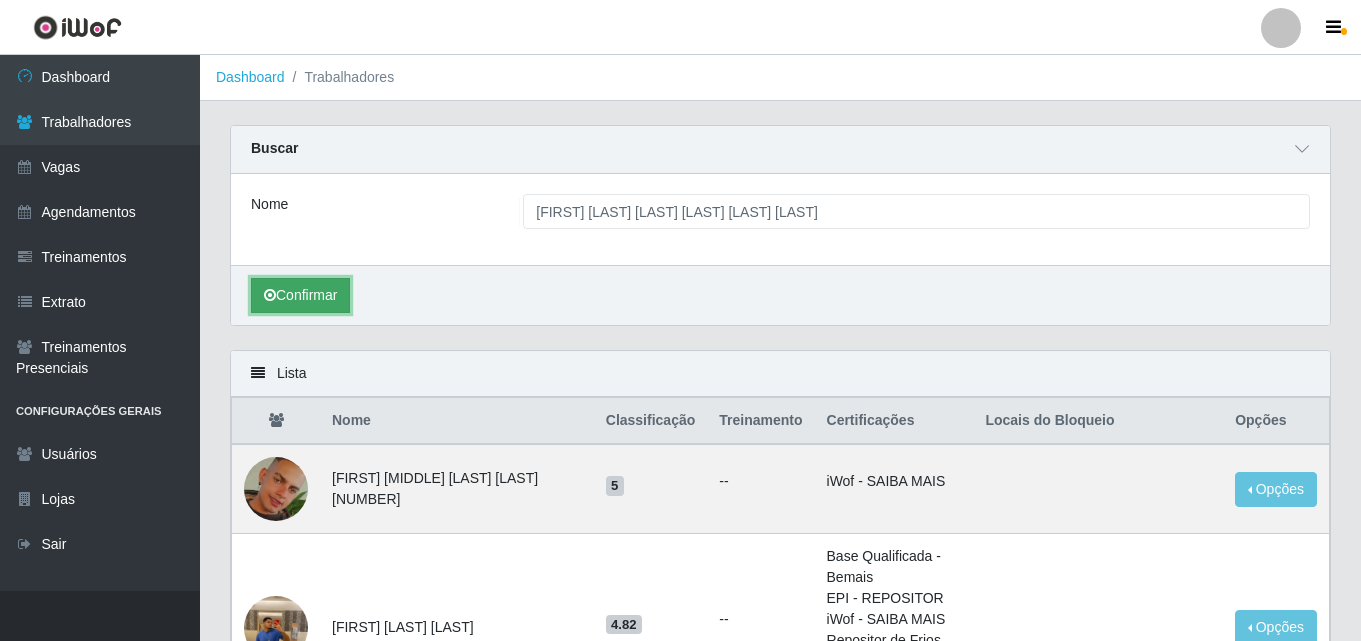 click on "Confirmar" at bounding box center [300, 295] 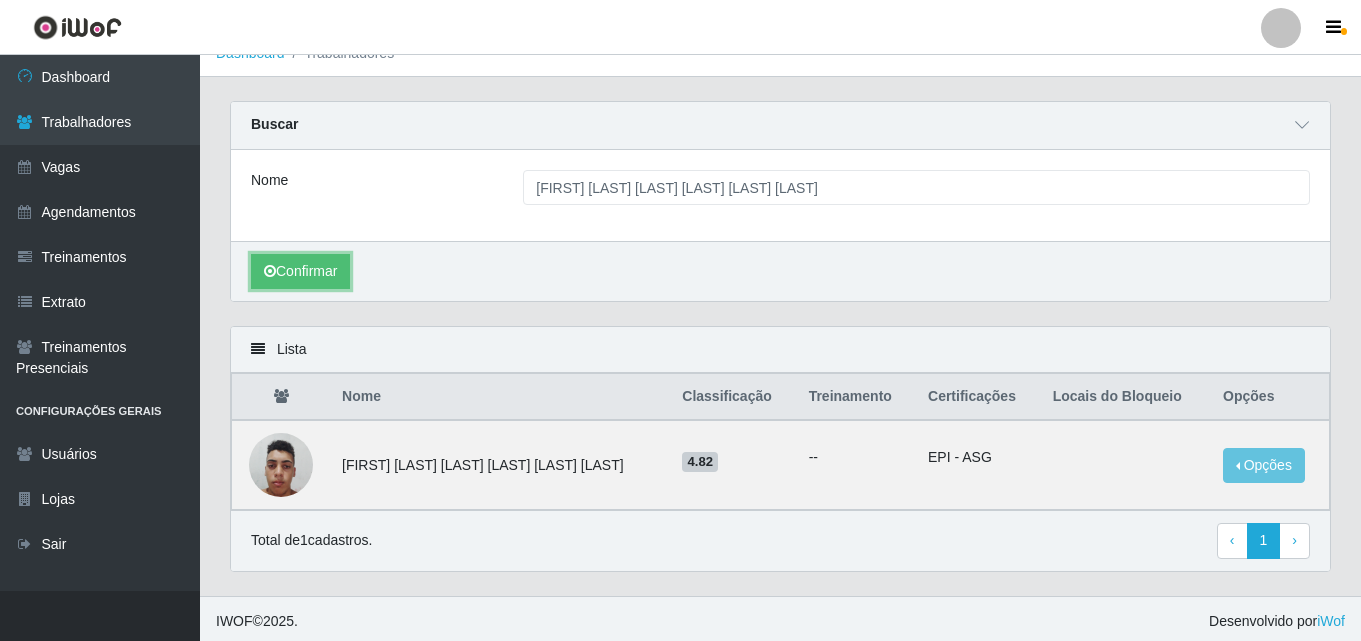 scroll, scrollTop: 30, scrollLeft: 0, axis: vertical 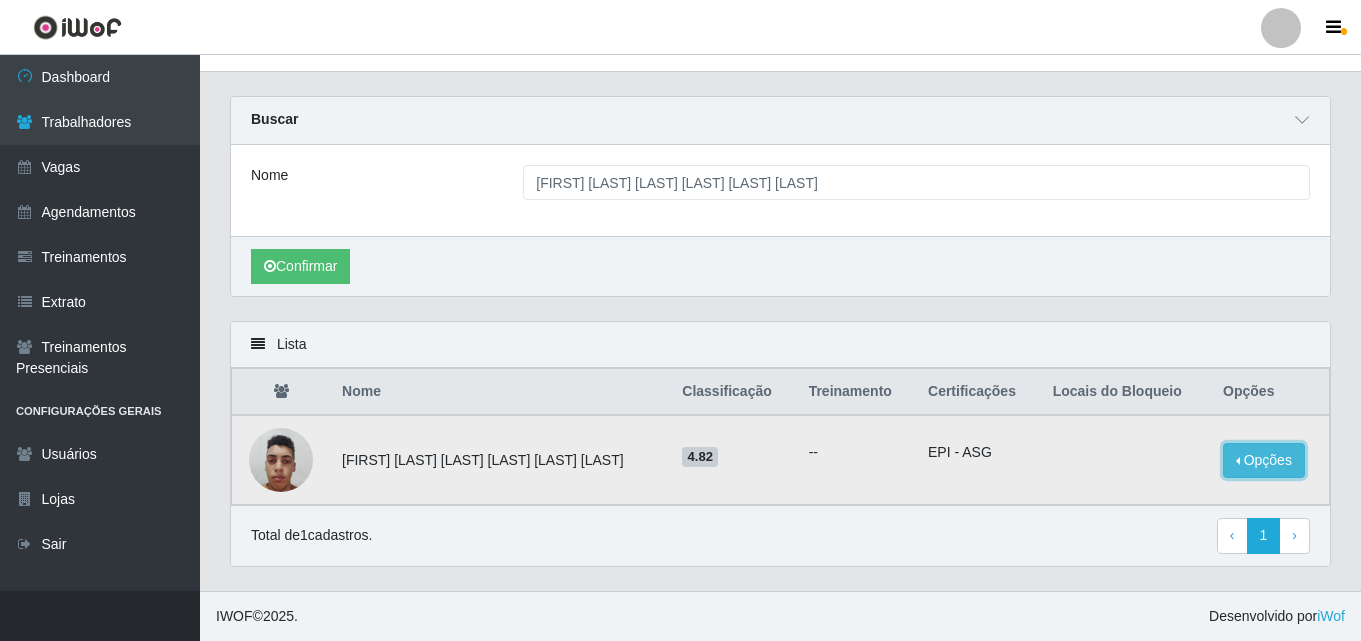 click on "Opções" at bounding box center [1264, 460] 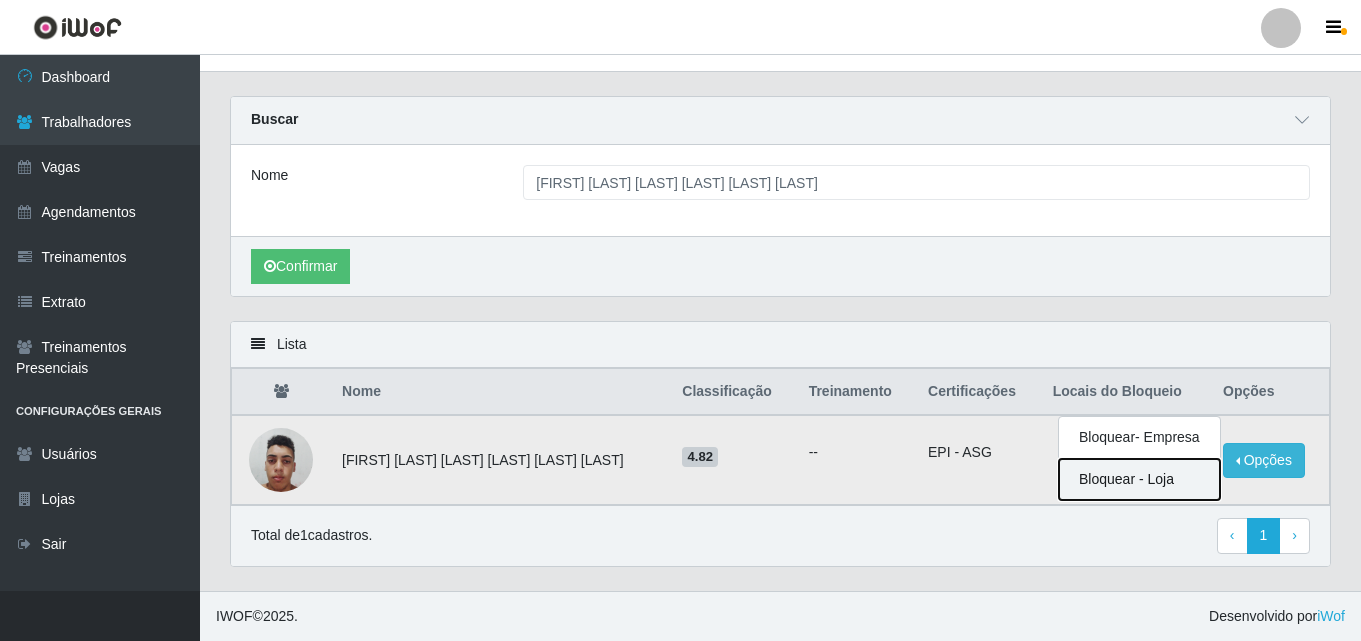 click on "Bloquear   - Loja" at bounding box center [1139, 479] 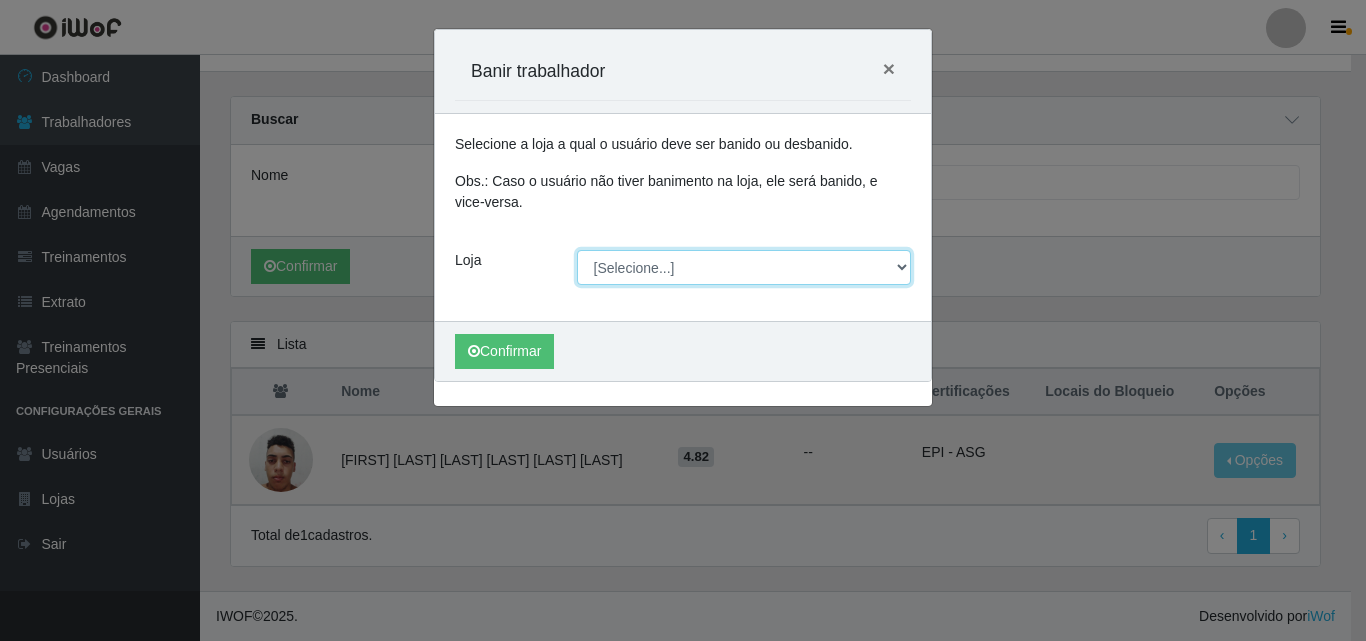 click on "[Selecione...] Supermercado São Sebastião - Unidade Centro" at bounding box center [744, 267] 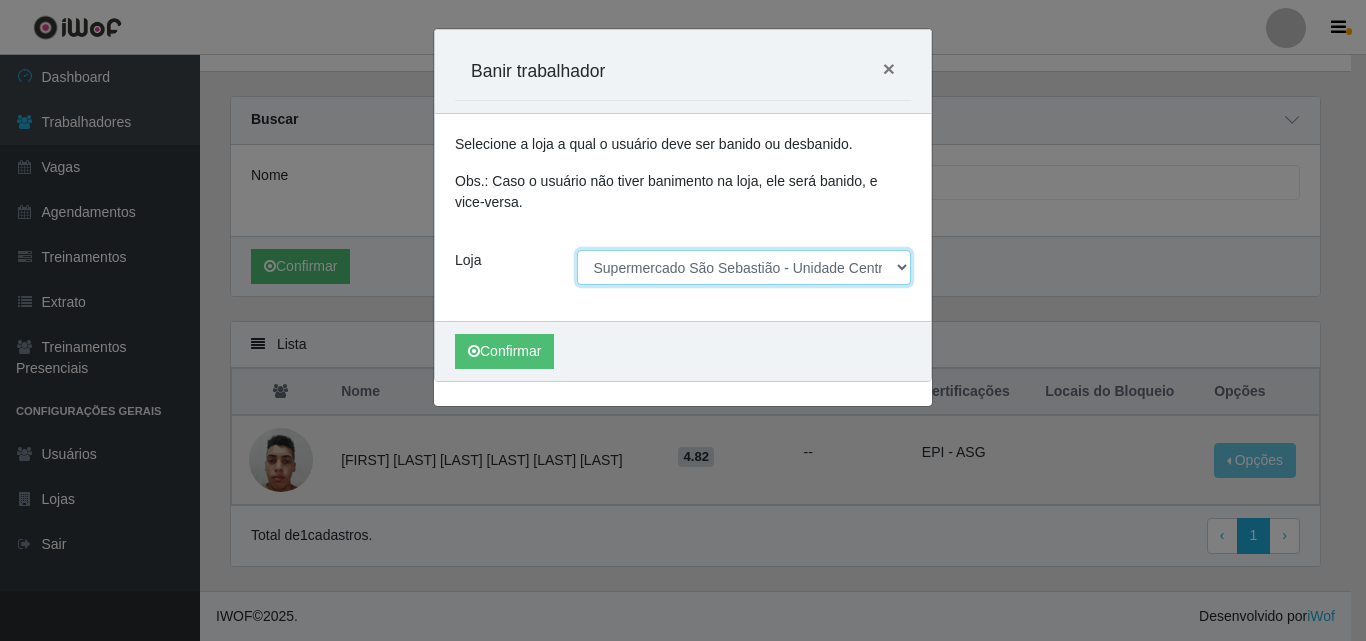 click on "[Selecione...] Supermercado São Sebastião - Unidade Centro" at bounding box center [744, 267] 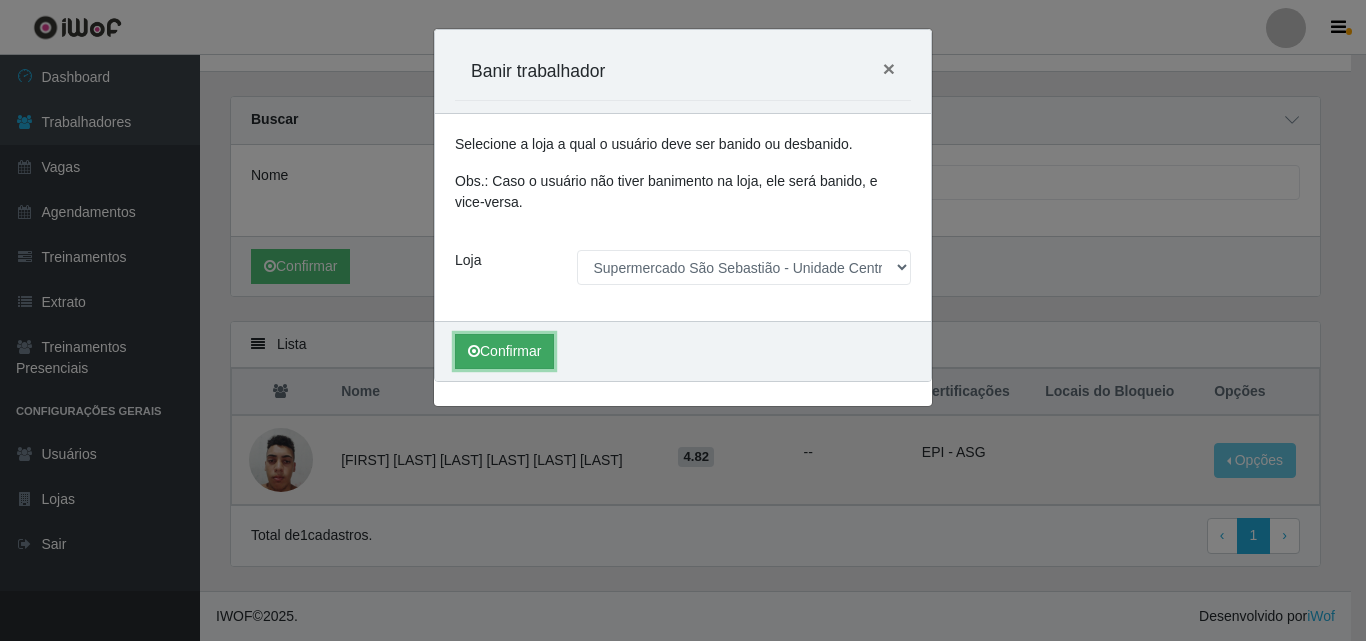 click on "Confirmar" at bounding box center [504, 351] 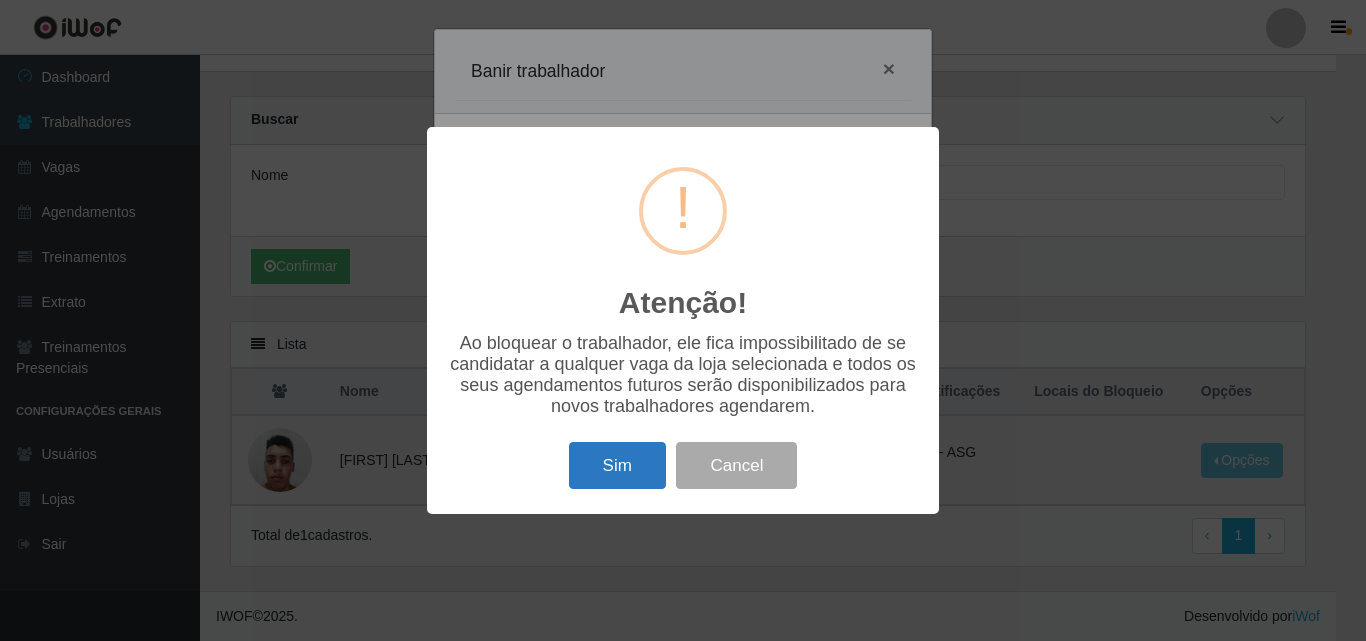 click on "Sim" at bounding box center [617, 465] 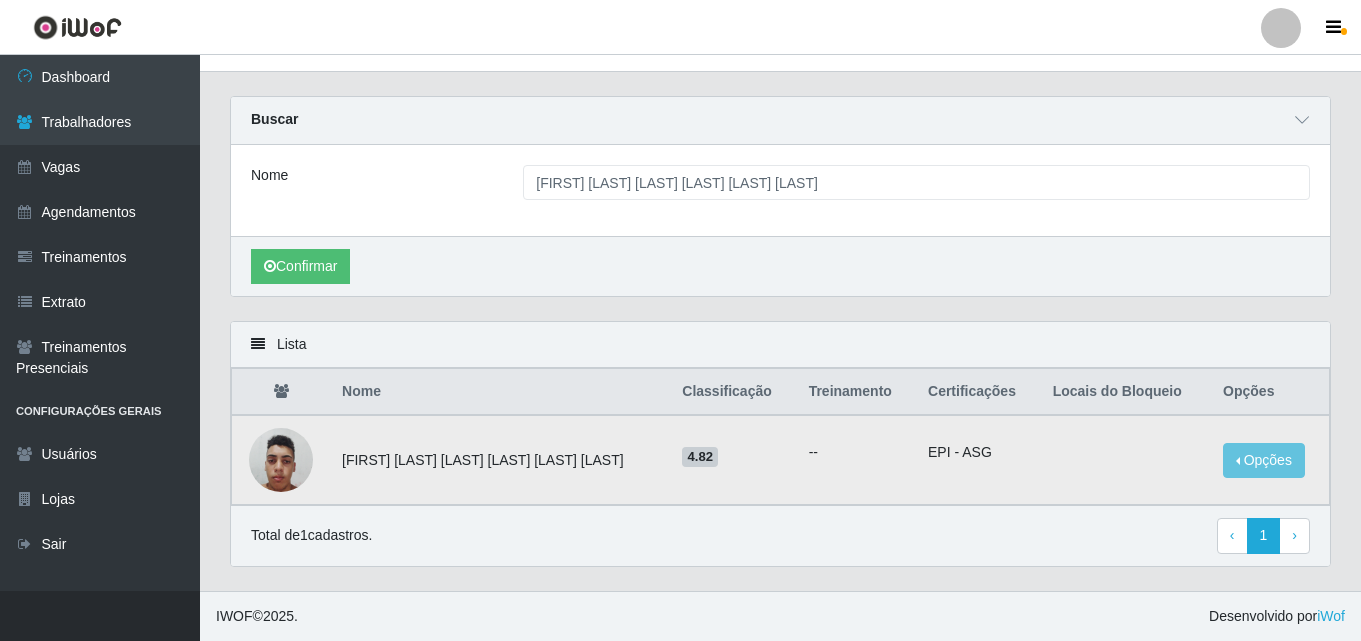 scroll, scrollTop: 0, scrollLeft: 0, axis: both 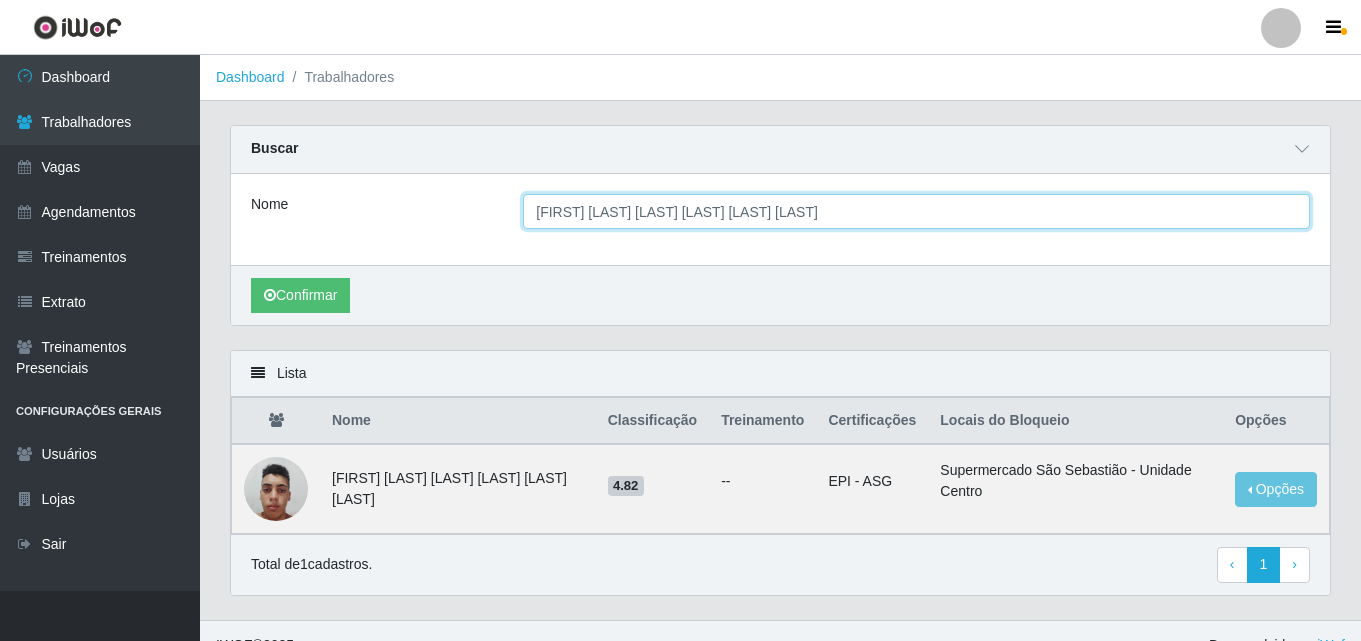 drag, startPoint x: 772, startPoint y: 207, endPoint x: 875, endPoint y: 221, distance: 103.947105 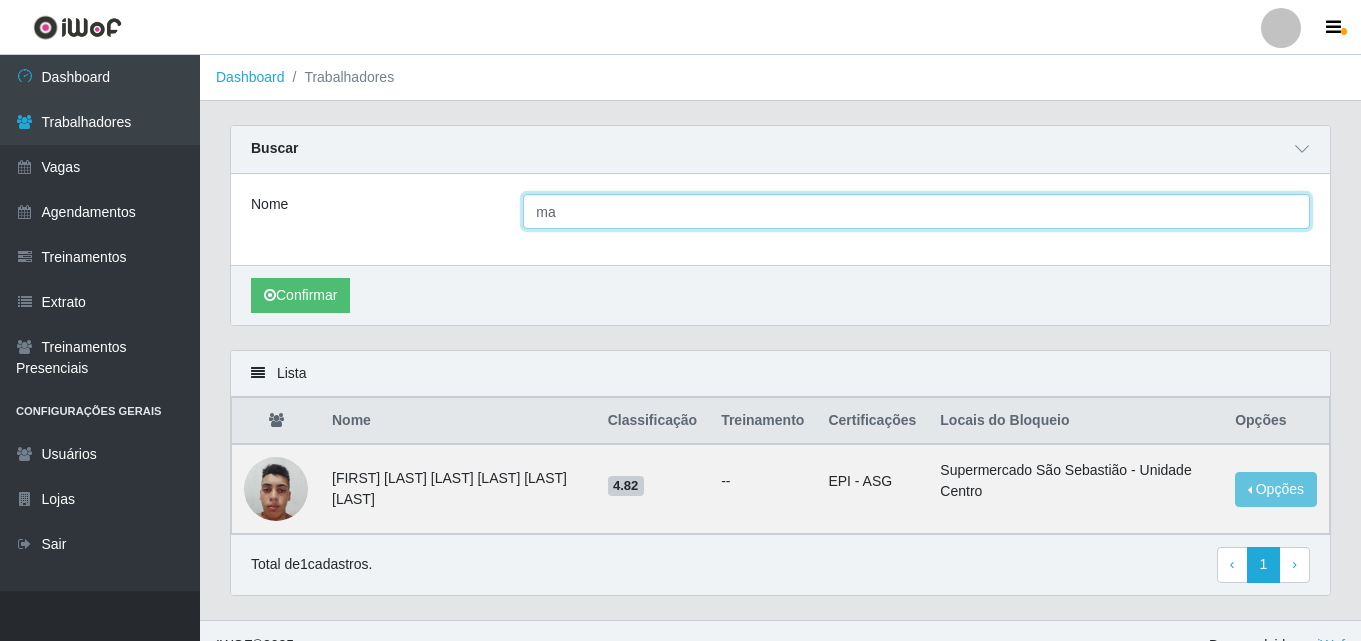 type on "m" 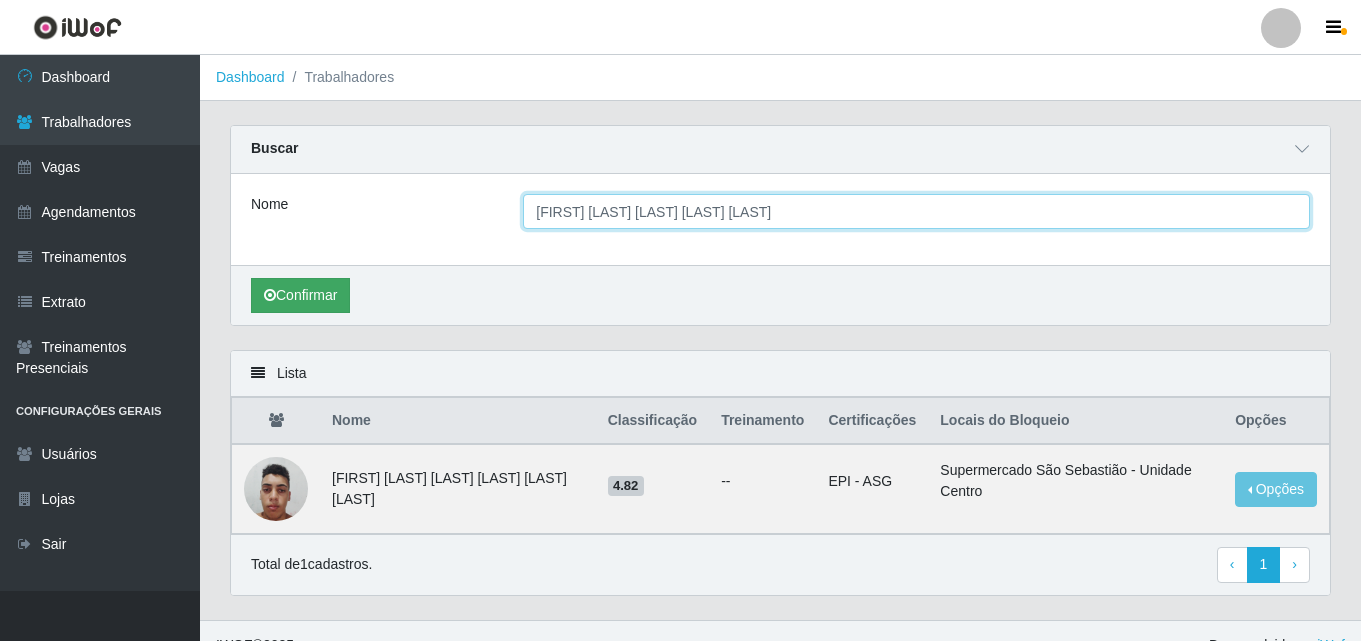 type on "[FIRST] [LAST] [LAST] [LAST] [LAST]" 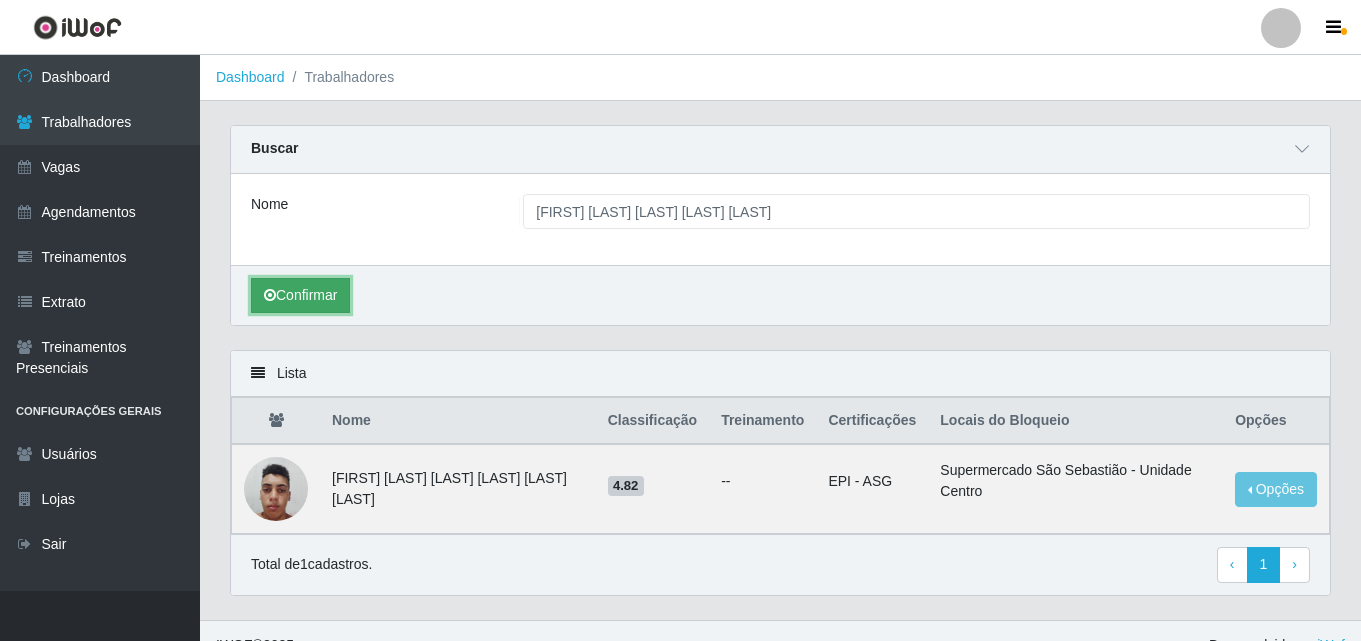 click on "Confirmar" at bounding box center (300, 295) 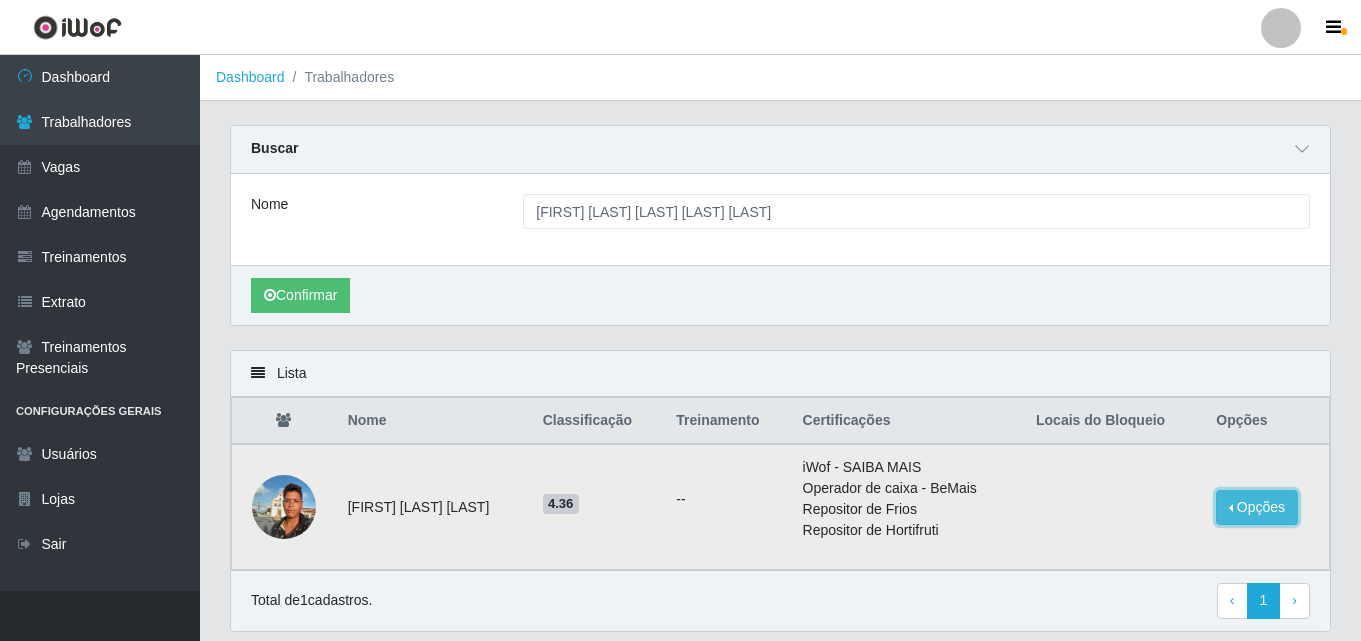 click on "Opções" at bounding box center (1257, 507) 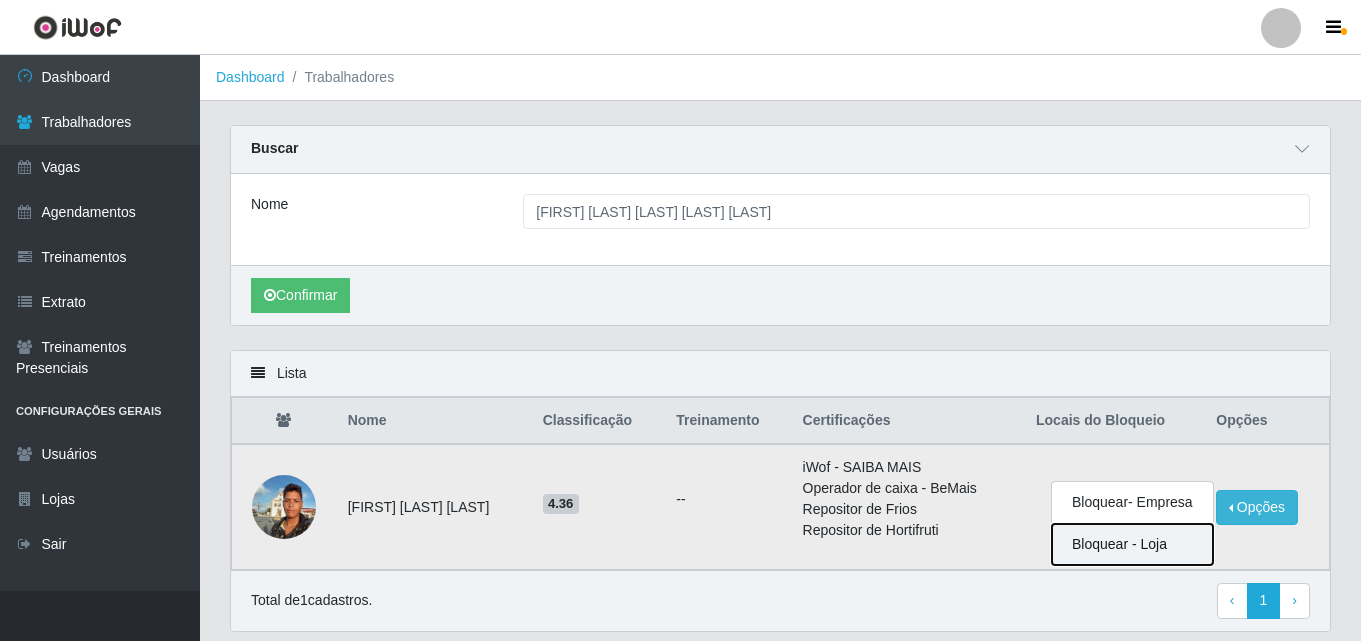 click on "Bloquear   - Loja" at bounding box center (1132, 544) 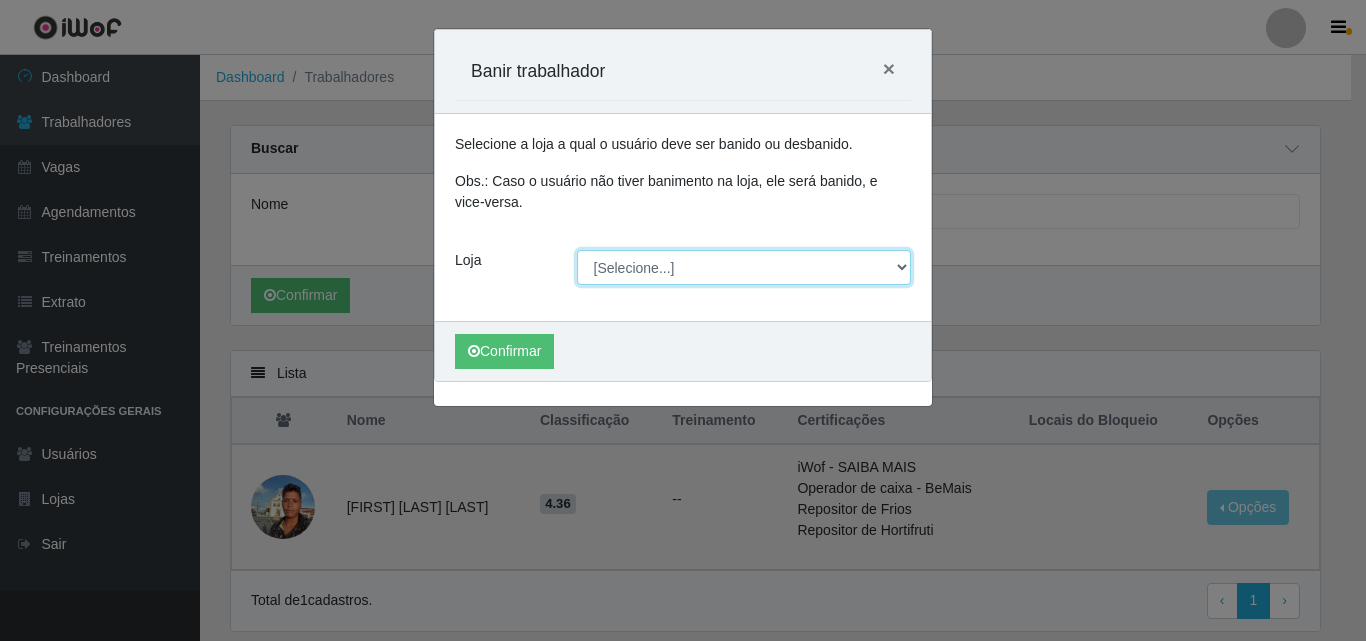 click on "[Selecione...] Supermercado São Sebastião - Unidade Centro" at bounding box center (744, 267) 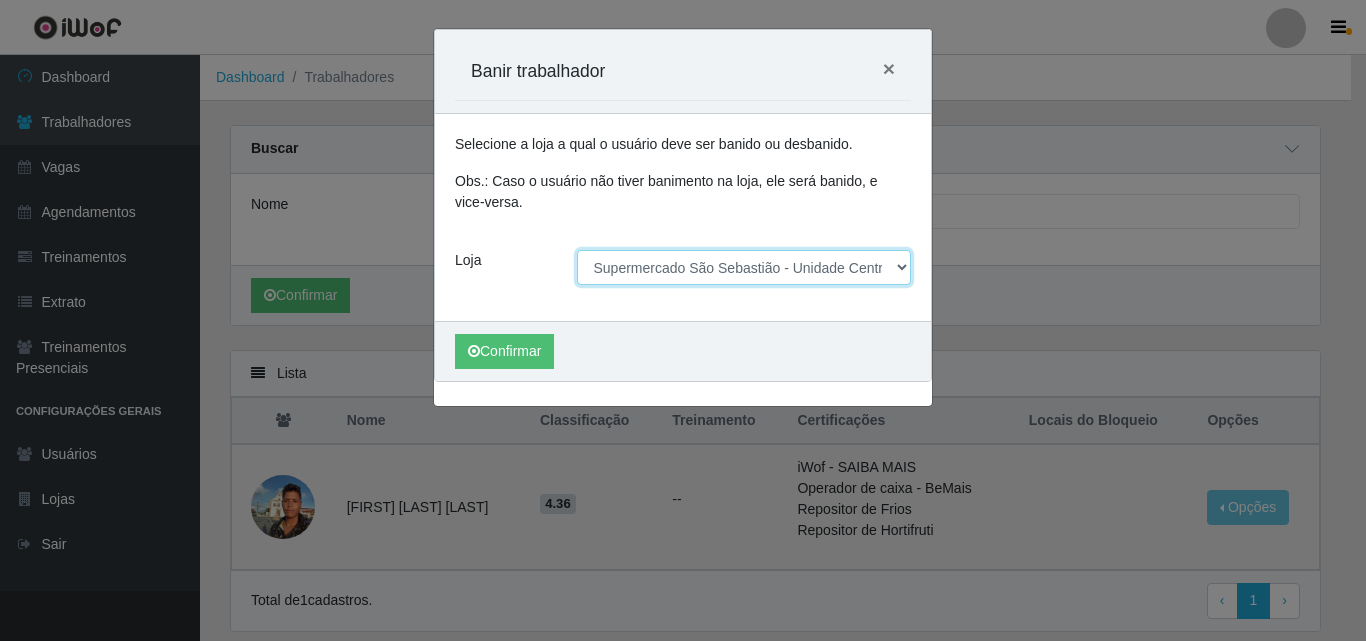 click on "[Selecione...] Supermercado São Sebastião - Unidade Centro" at bounding box center [744, 267] 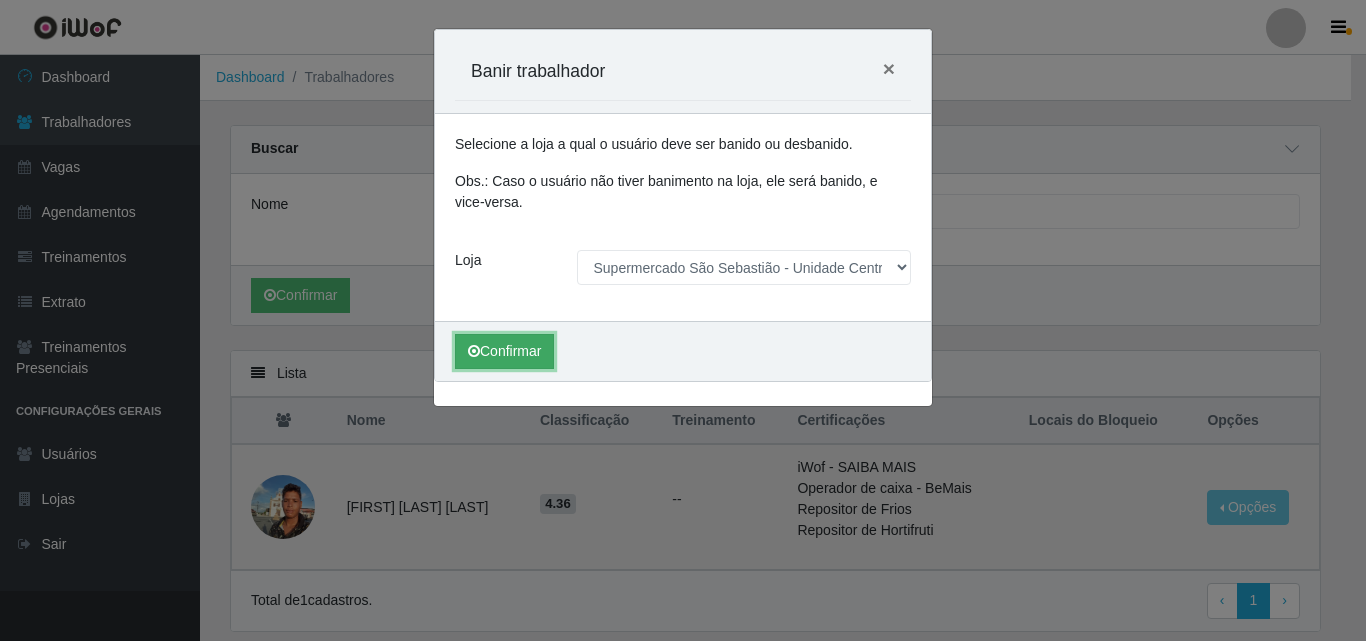 click on "Confirmar" at bounding box center (504, 351) 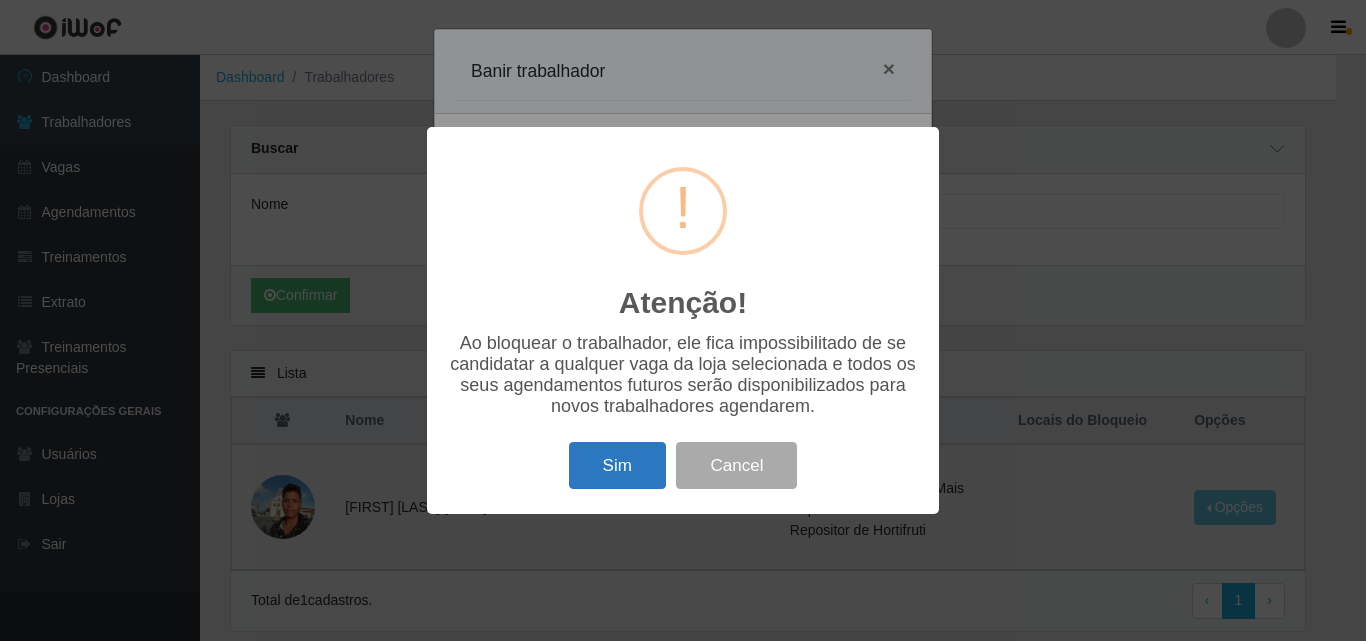 click on "Sim" at bounding box center [617, 465] 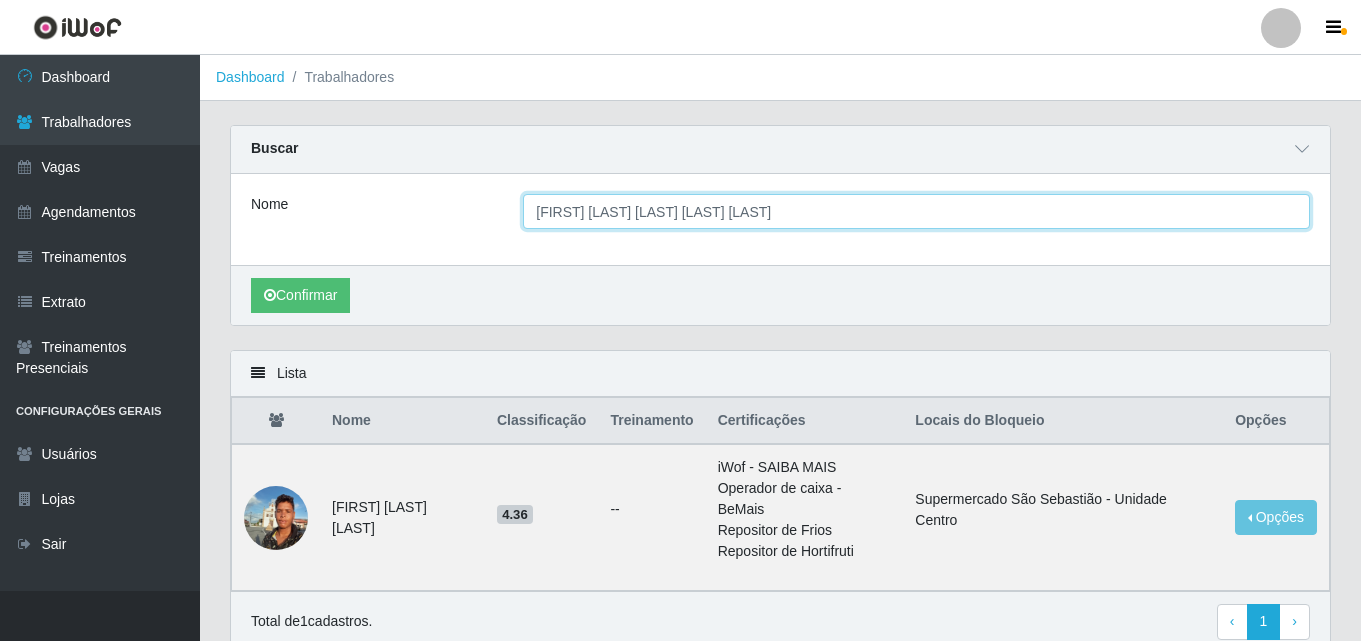 click on "[FIRST] [LAST] [LAST] [LAST] [LAST]" at bounding box center (916, 211) 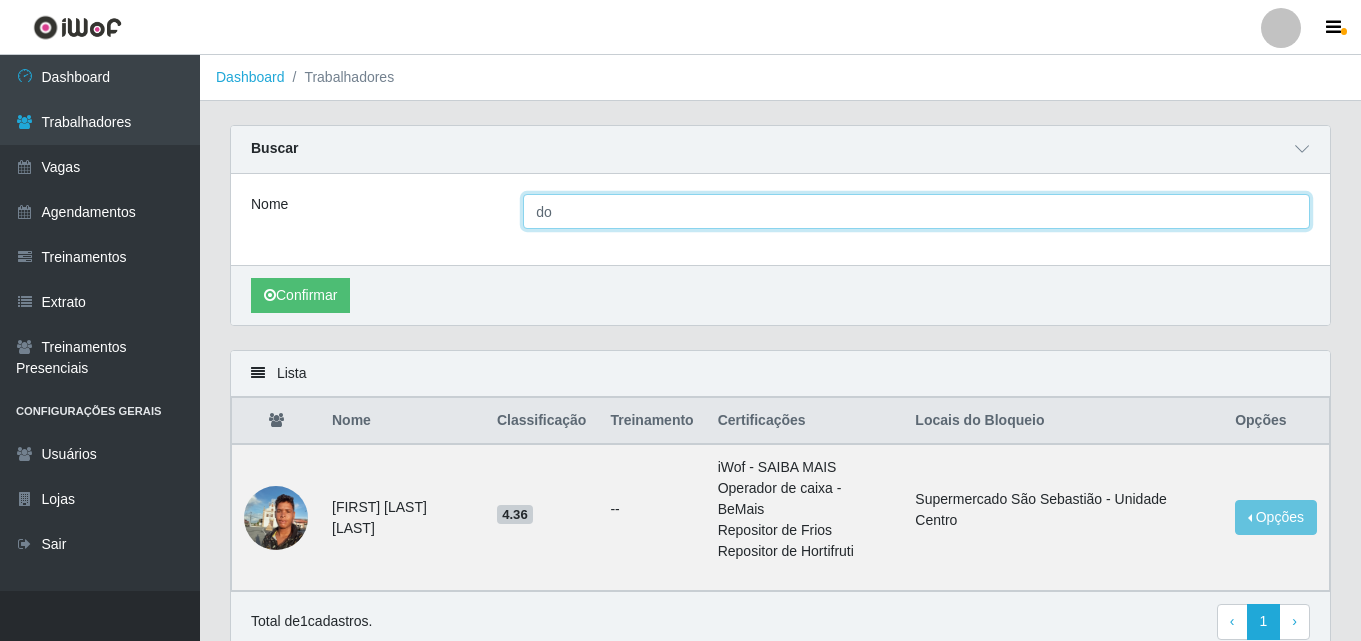 type on "d" 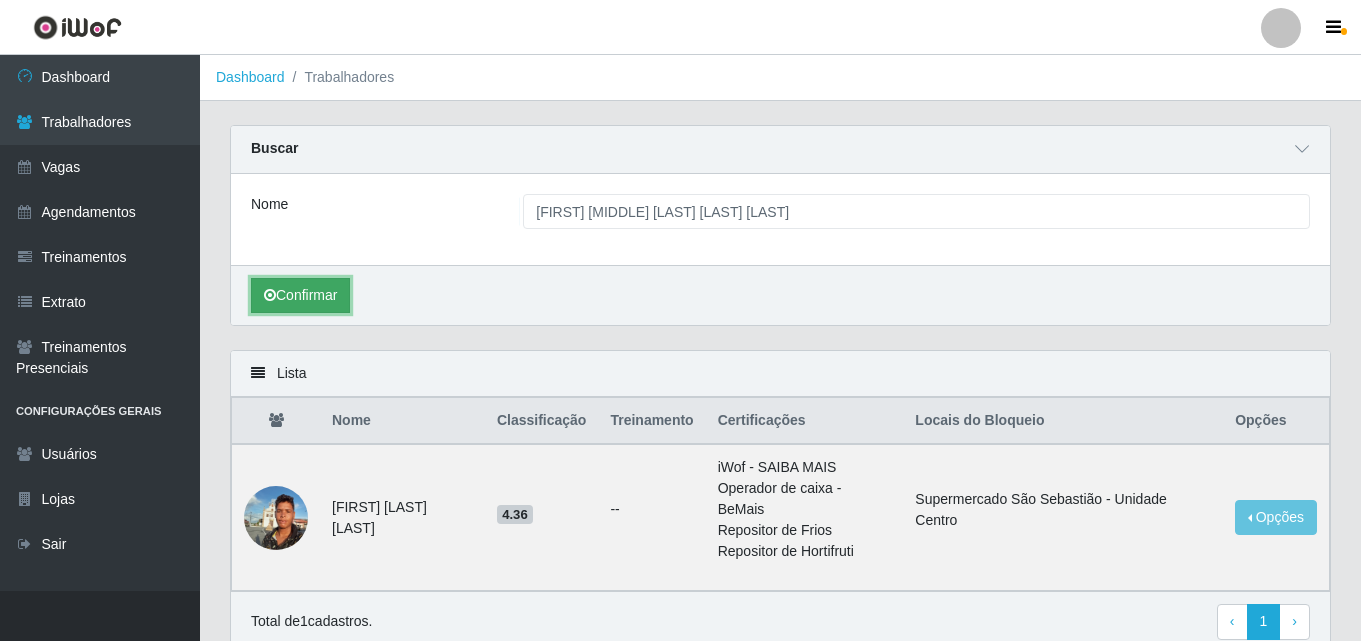 click on "Confirmar" at bounding box center [300, 295] 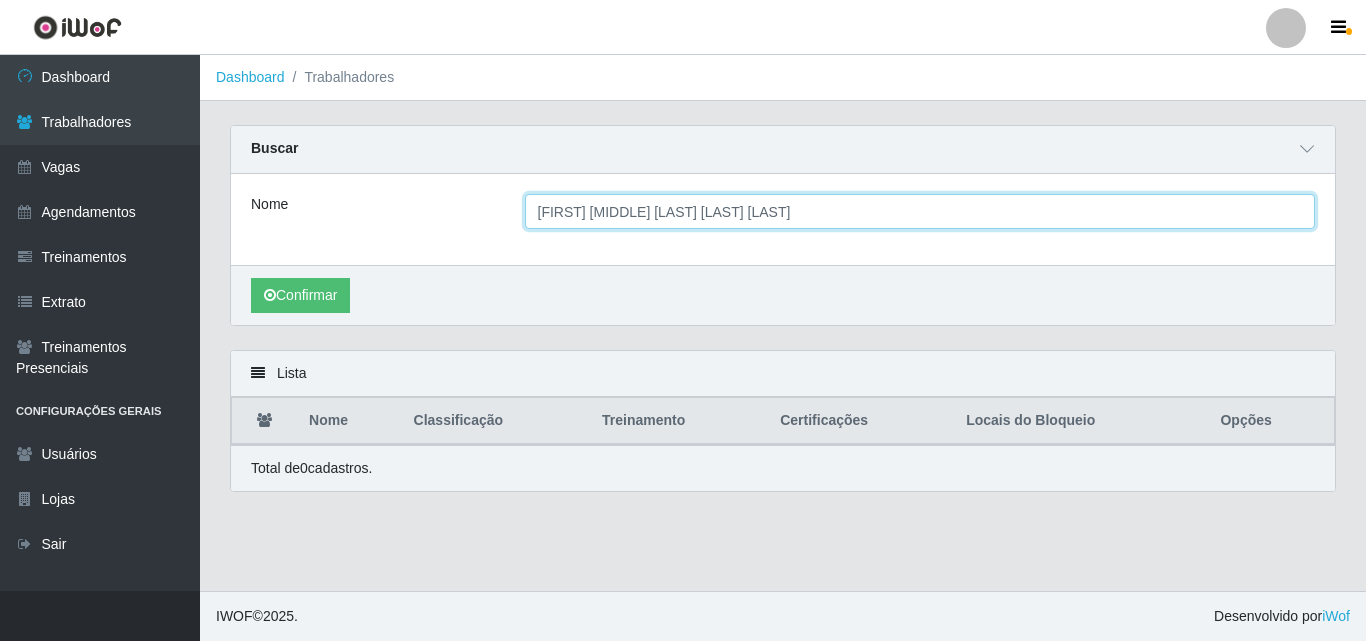 click on "[FIRST] [MIDDLE] [LAST] [LAST] [LAST]" at bounding box center [920, 211] 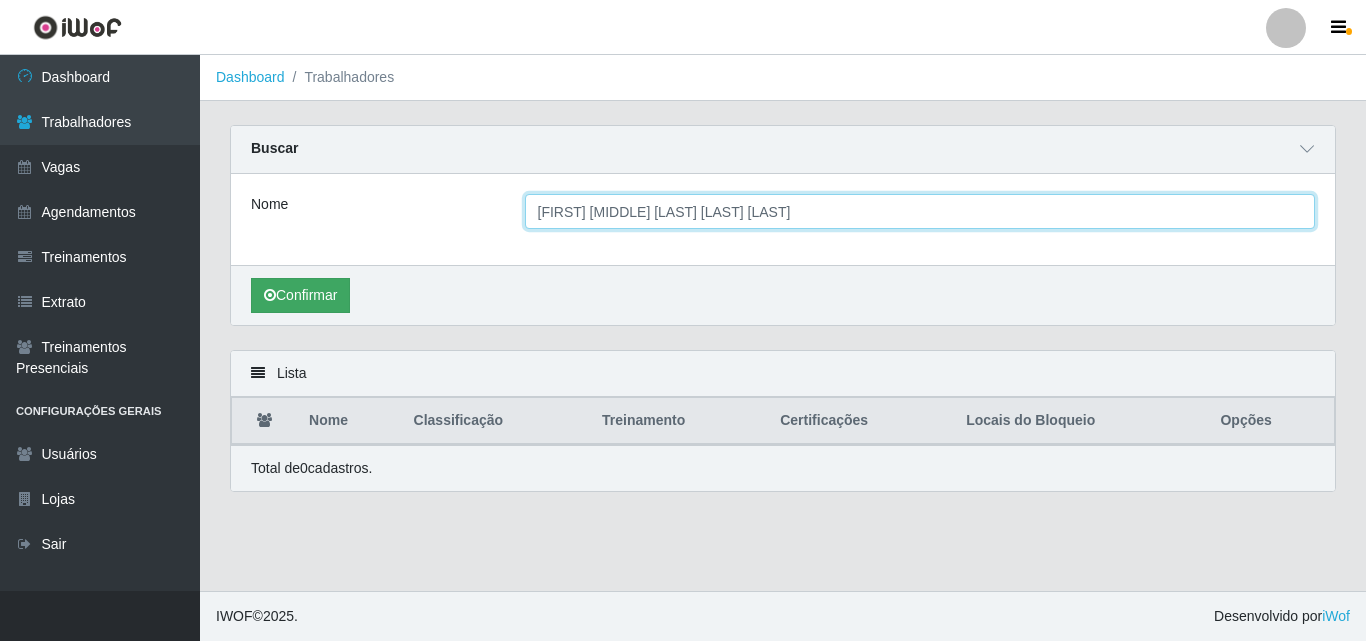 type on "[FIRST] [MIDDLE] [LAST] [LAST] [LAST]" 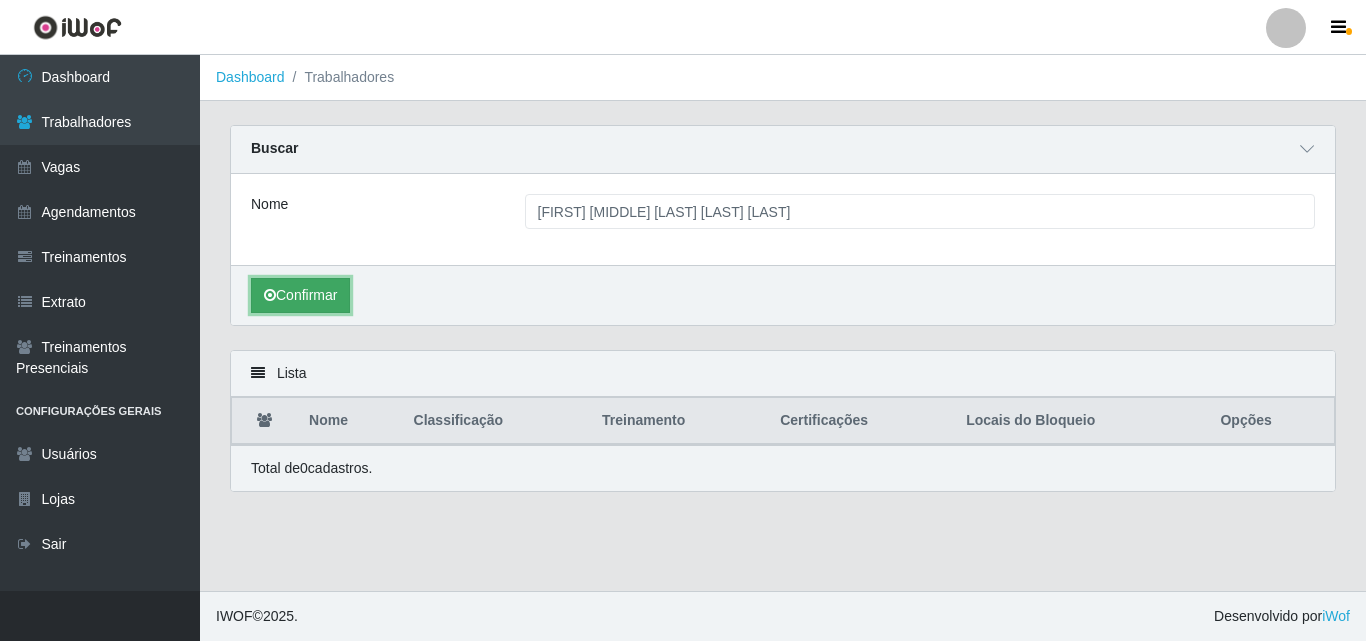 click on "Confirmar" at bounding box center [300, 295] 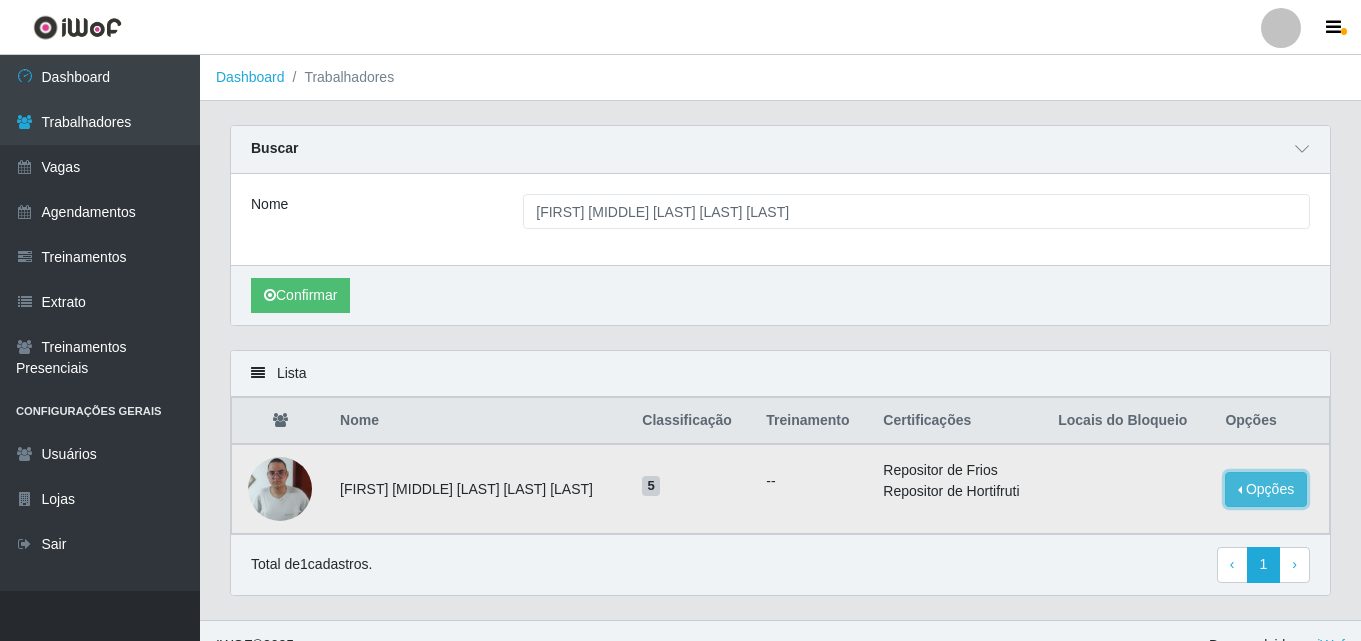 click on "Opções" at bounding box center (1266, 489) 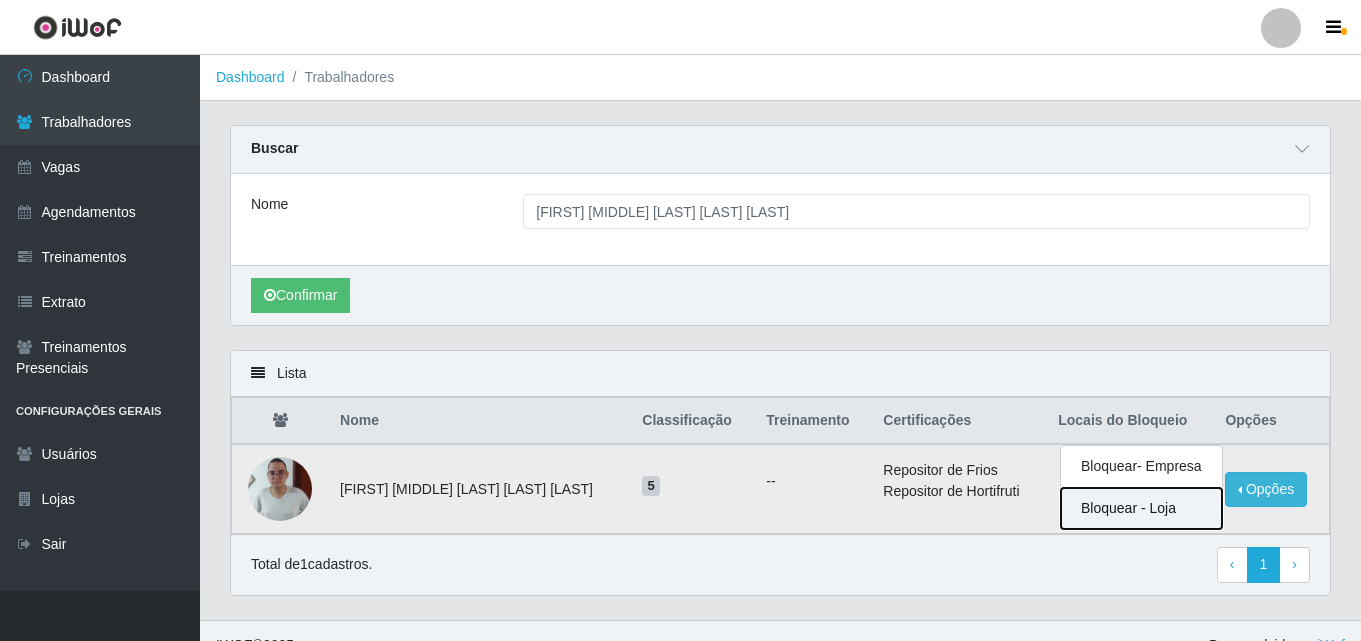click on "Bloquear   - Loja" at bounding box center (1141, 508) 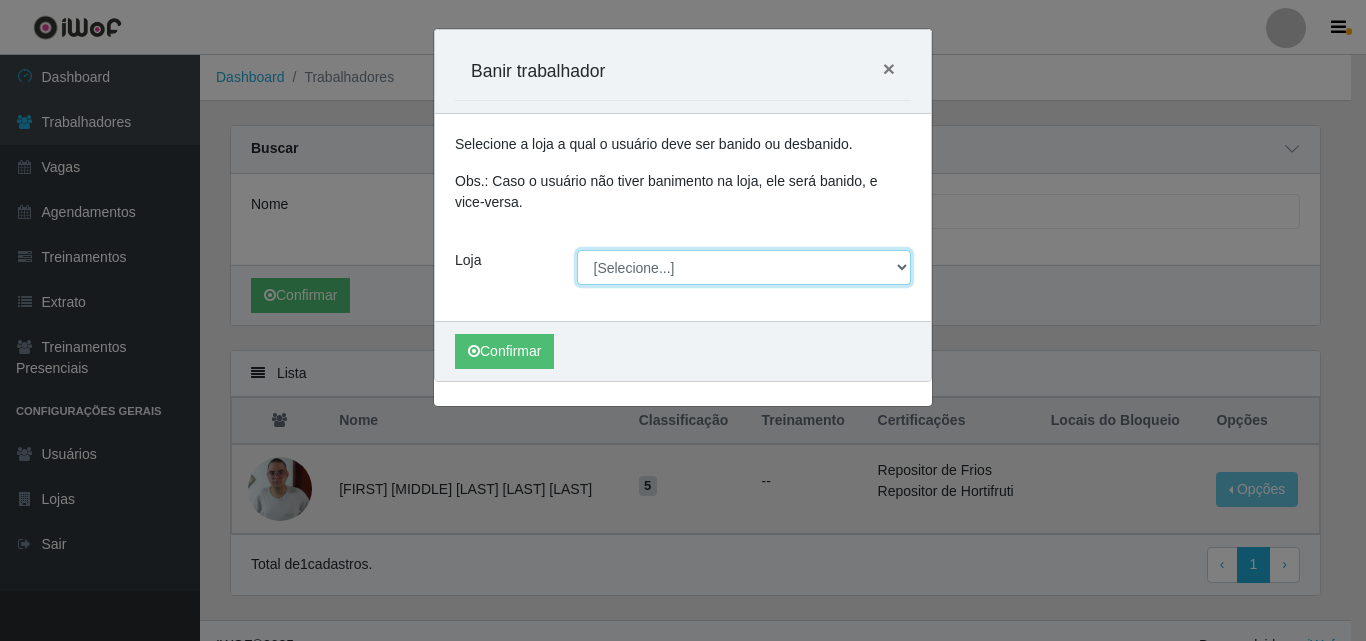 click on "[Selecione...] Supermercado São Sebastião - Unidade Centro" at bounding box center (744, 267) 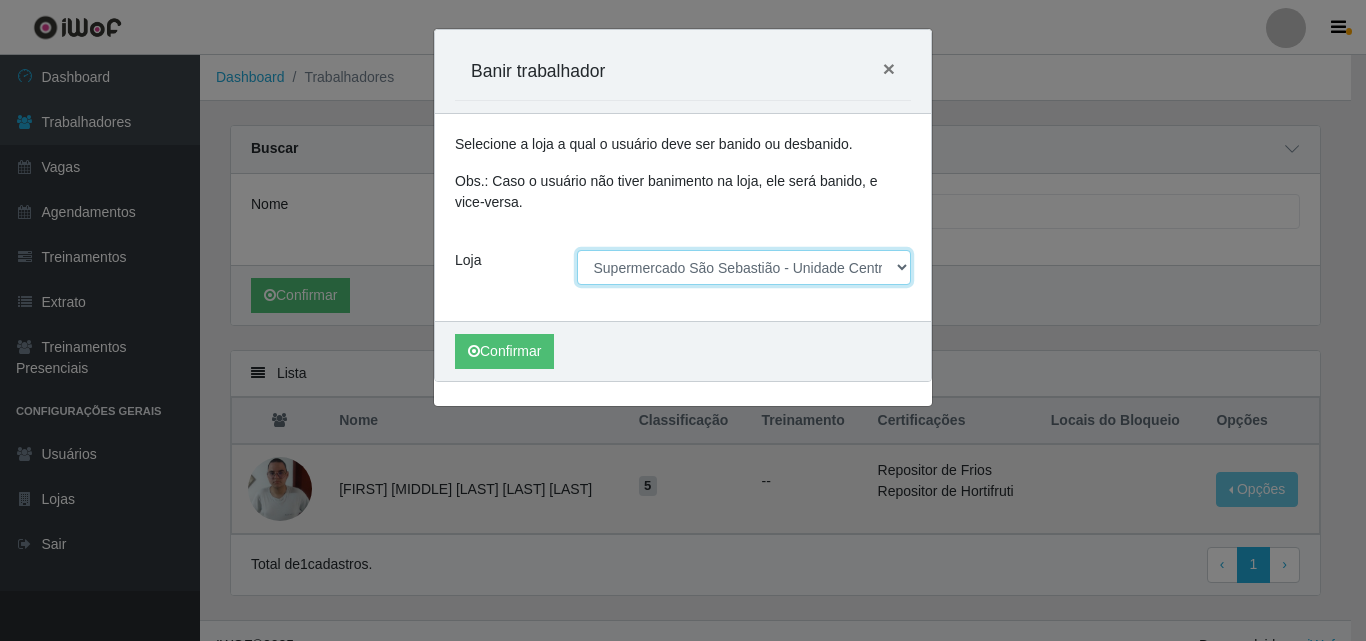 click on "[Selecione...] Supermercado São Sebastião - Unidade Centro" at bounding box center [744, 267] 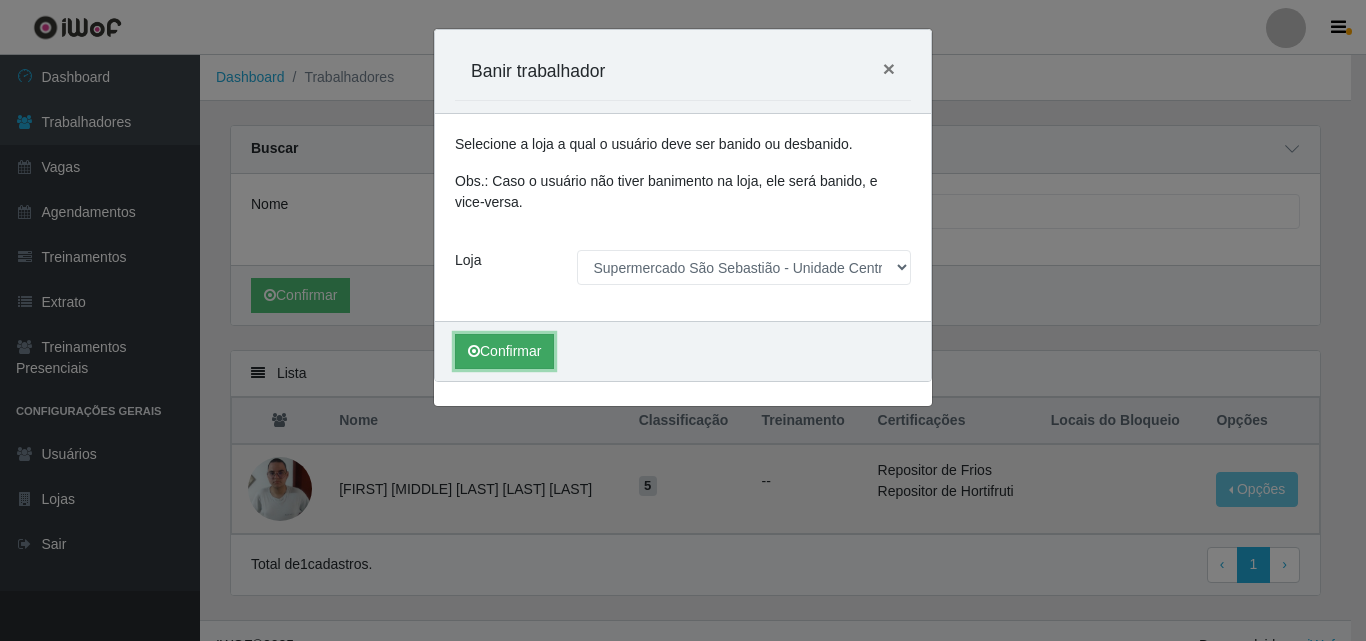 click on "Confirmar" at bounding box center (504, 351) 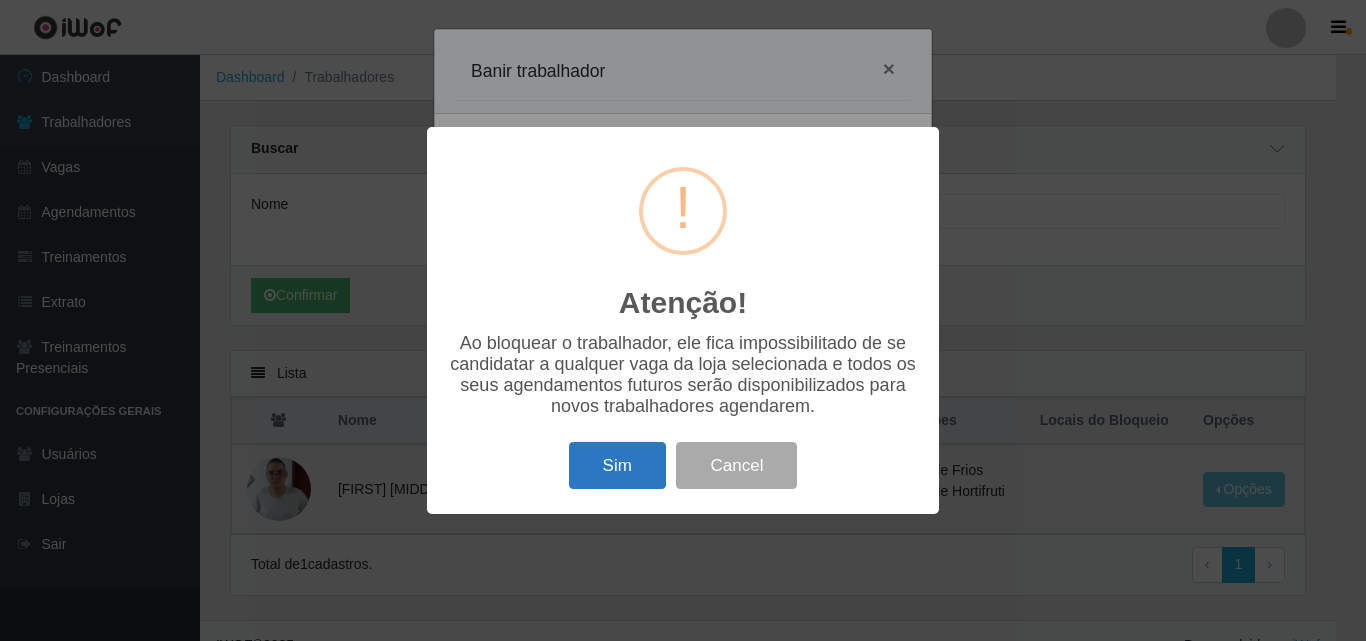 click on "Sim" at bounding box center (617, 465) 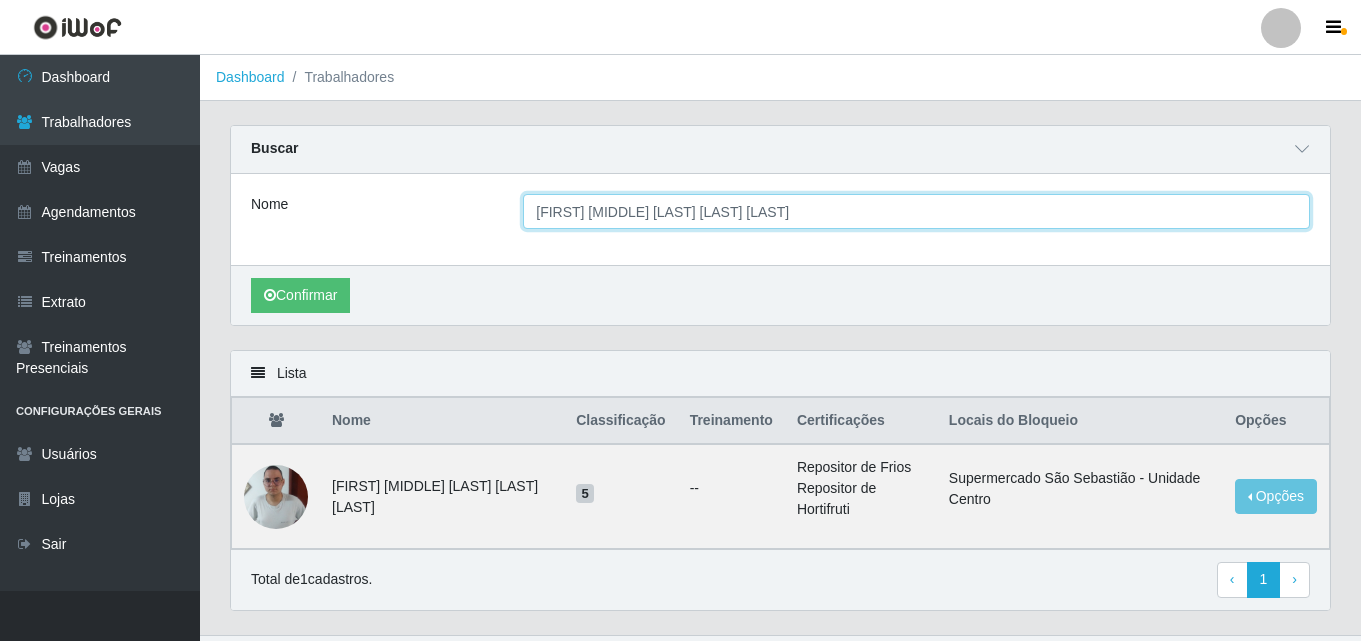 click on "[FIRST] [MIDDLE] [LAST] [LAST] [LAST]" at bounding box center (916, 211) 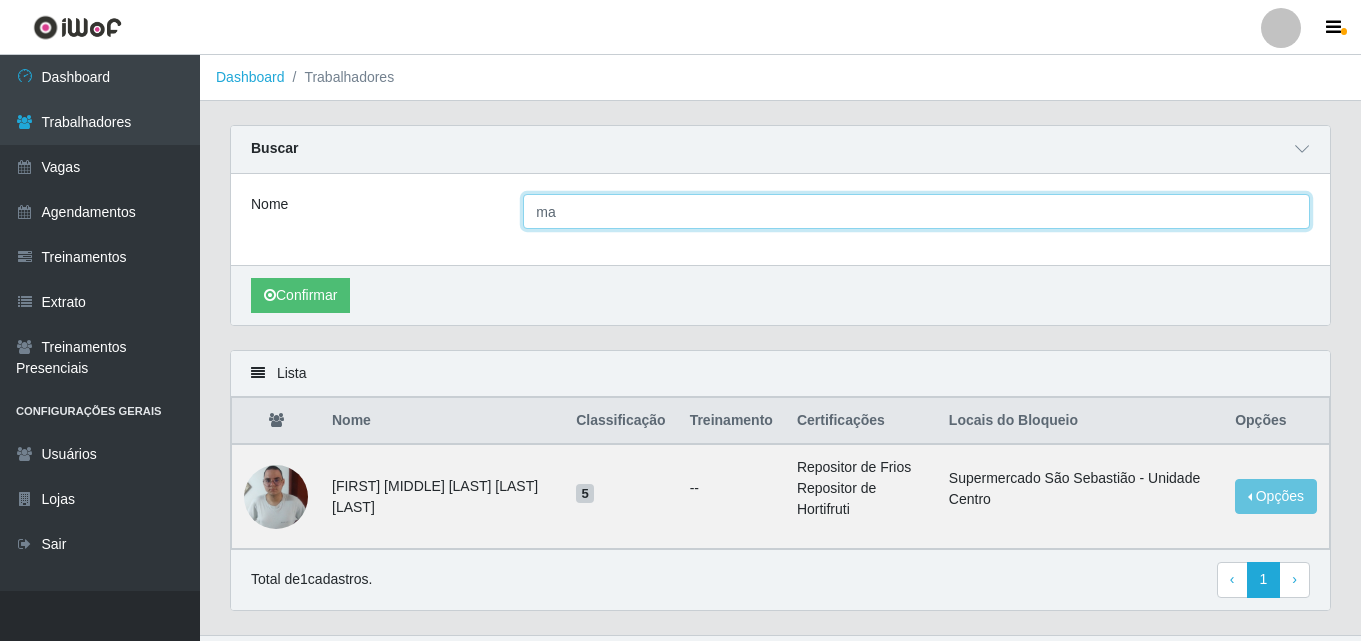 type on "m" 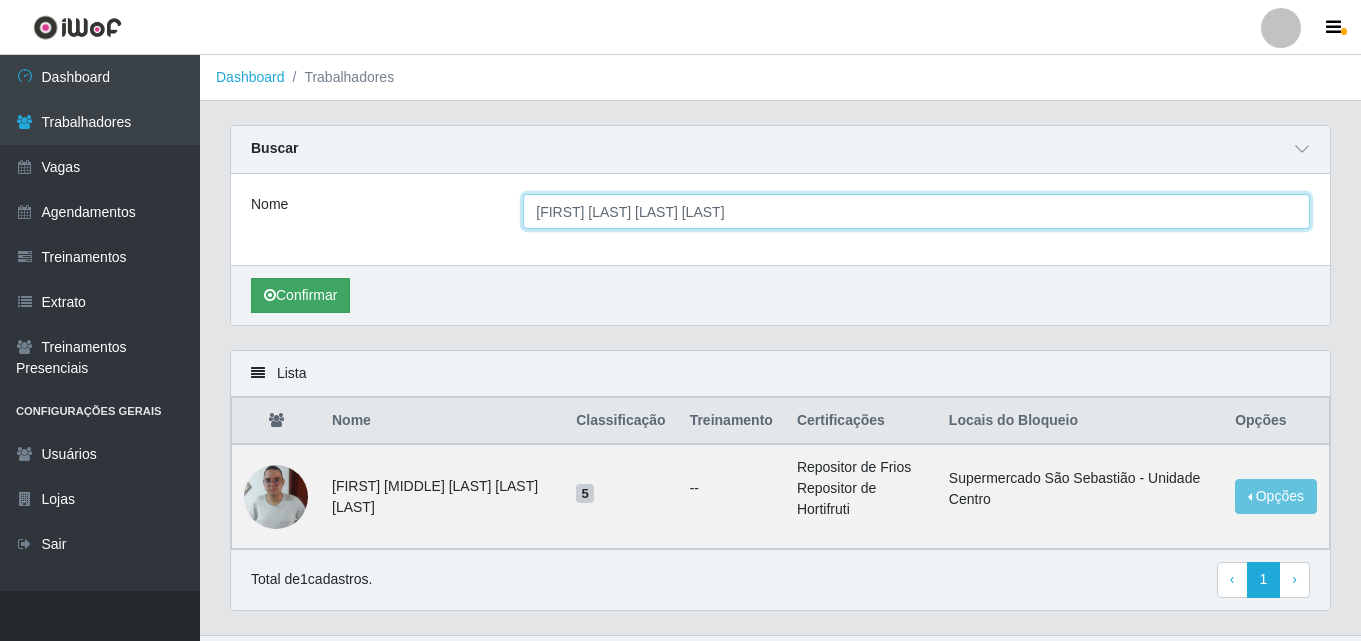 type on "[FIRST] [LAST] [LAST] [LAST]" 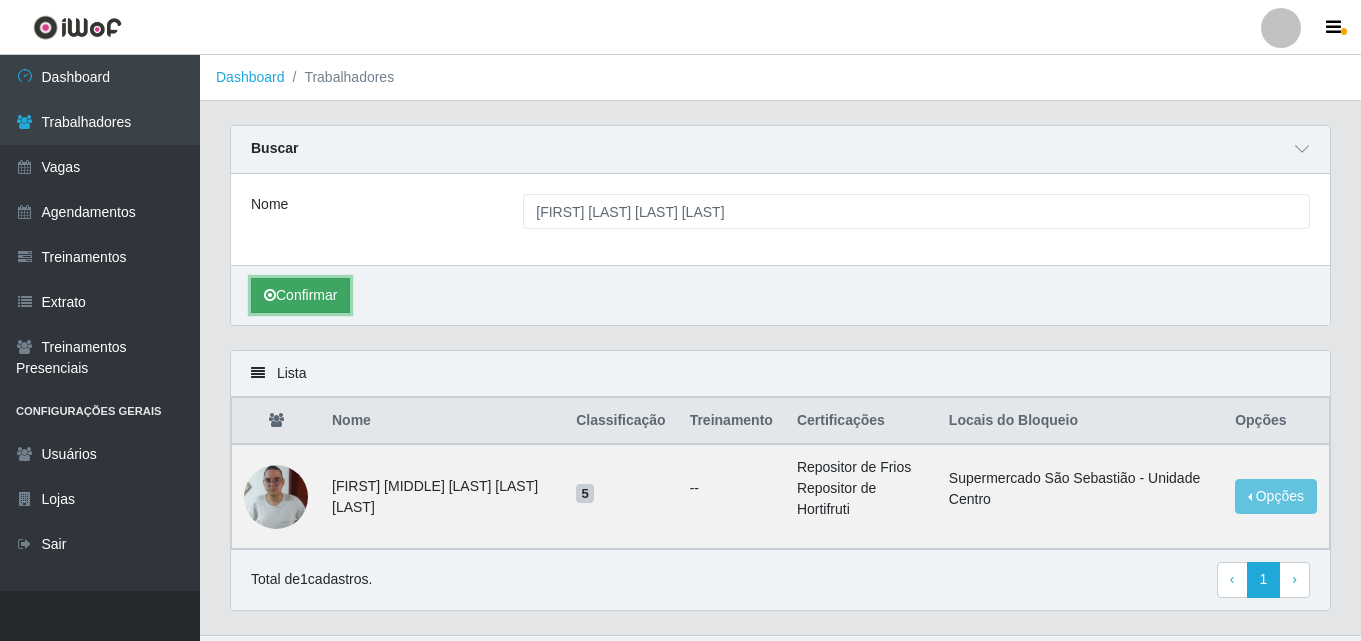 click on "Confirmar" at bounding box center [300, 295] 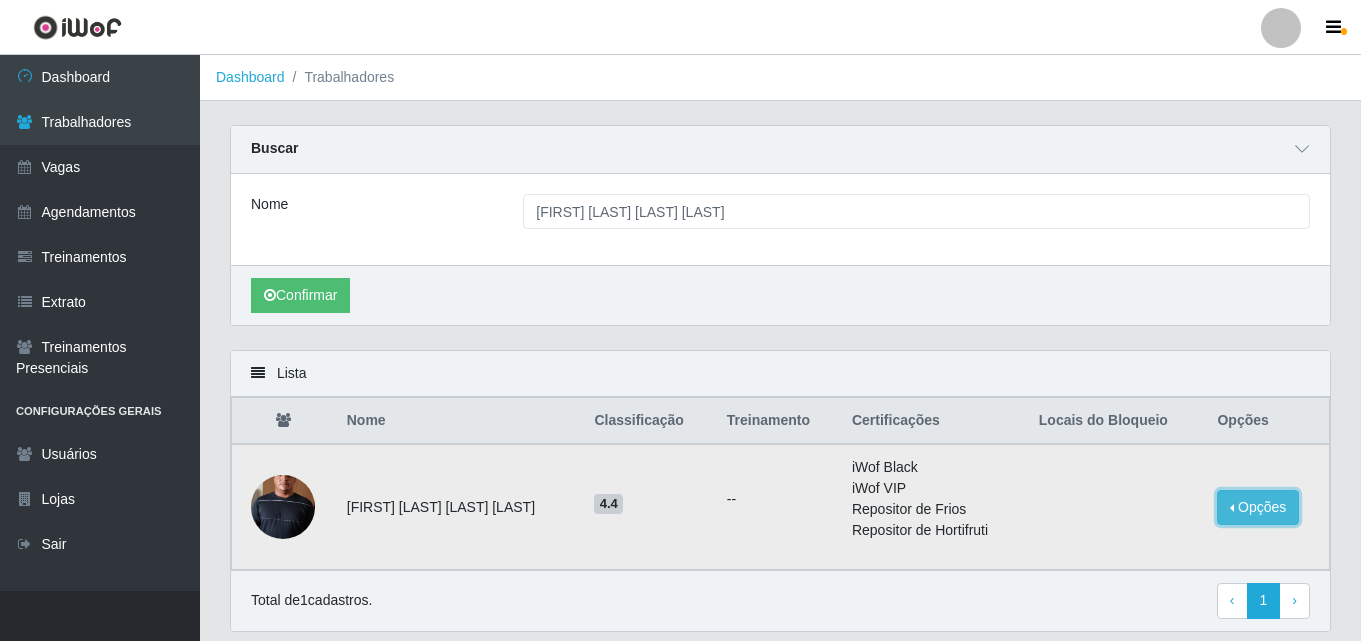 click on "Opções" at bounding box center (1258, 507) 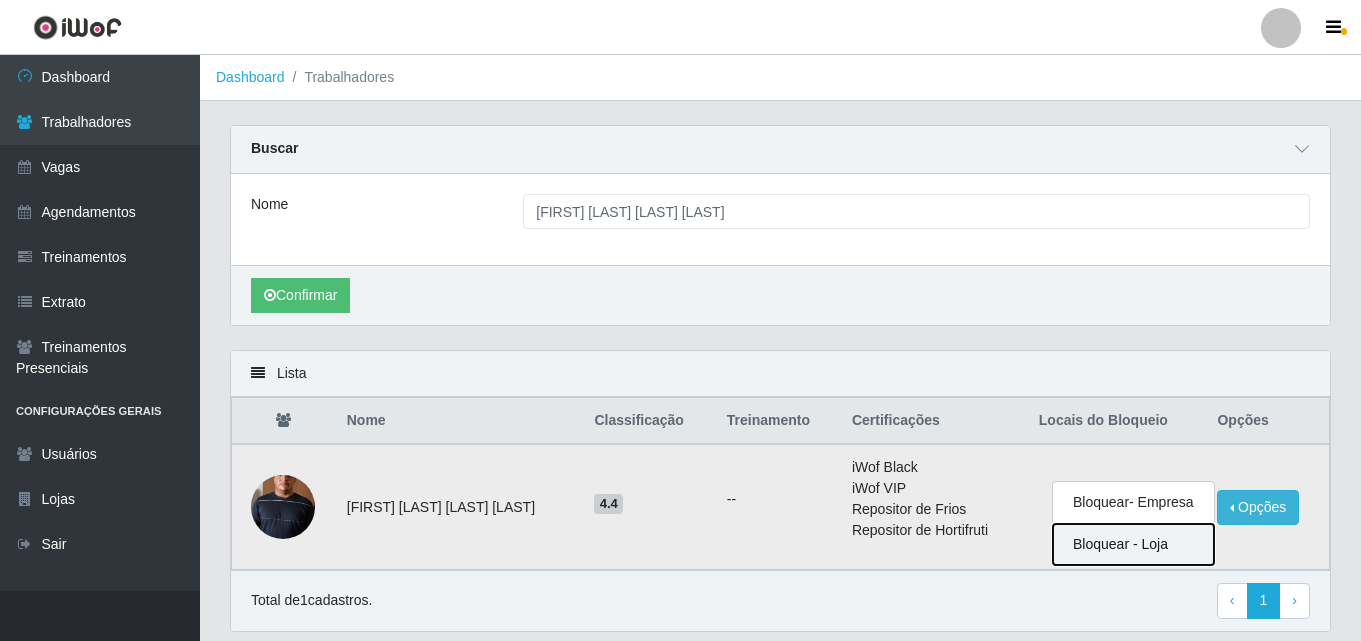 click on "Bloquear   - Loja" at bounding box center [1133, 544] 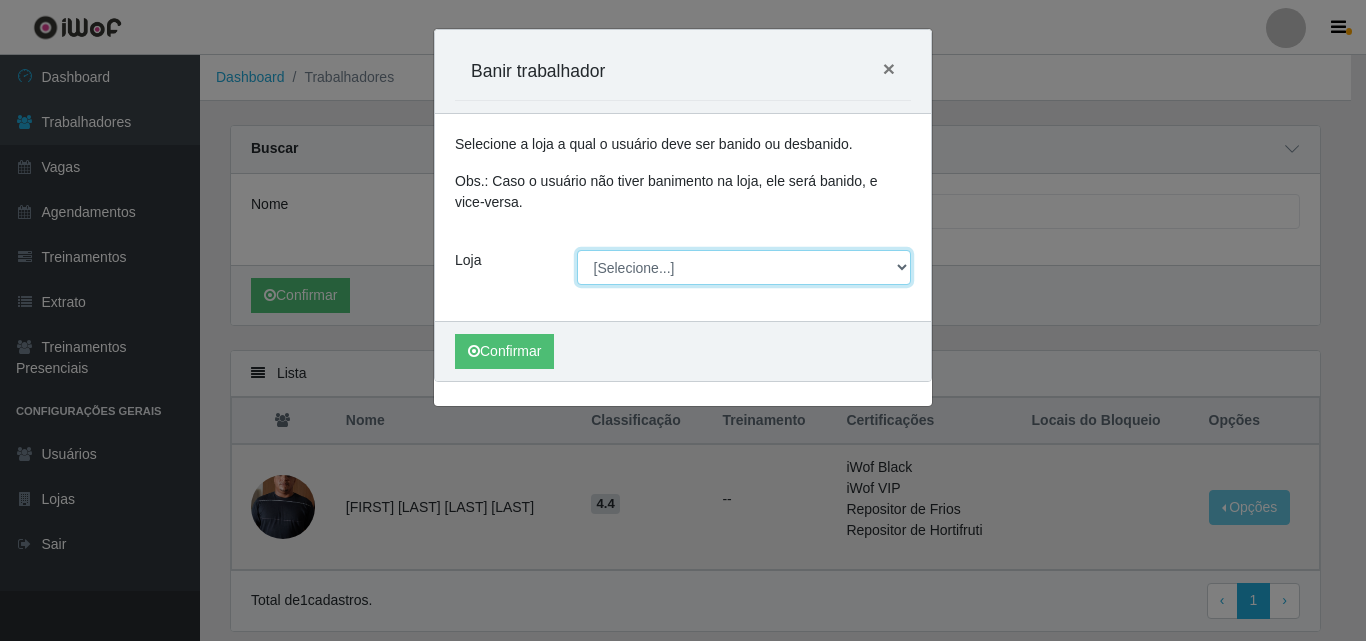 drag, startPoint x: 863, startPoint y: 269, endPoint x: 838, endPoint y: 271, distance: 25.079872 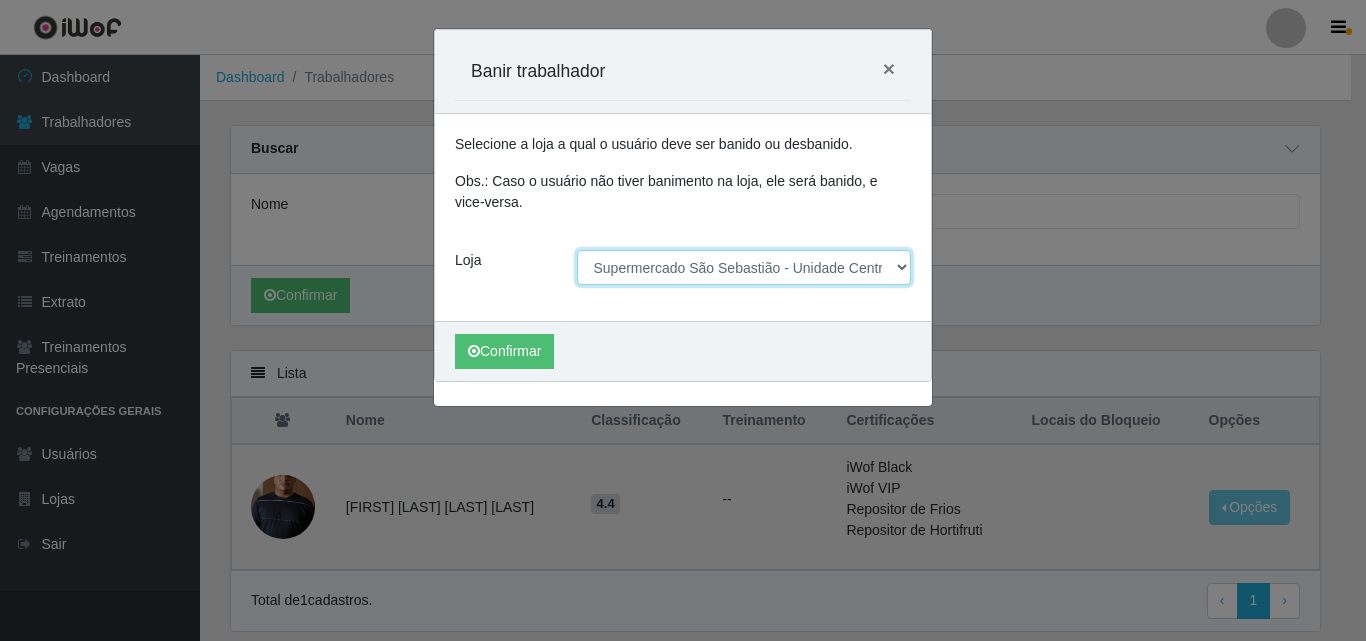click on "[Selecione...] Supermercado São Sebastião - Unidade Centro" at bounding box center (744, 267) 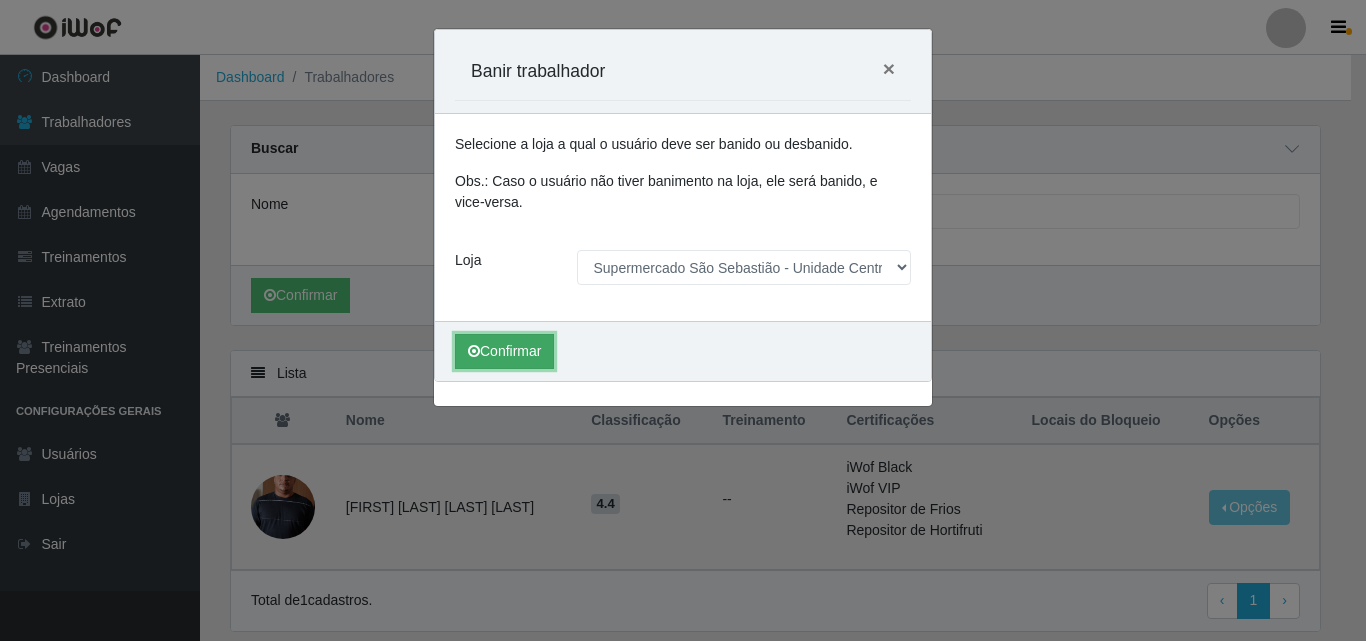 click on "Confirmar" at bounding box center (504, 351) 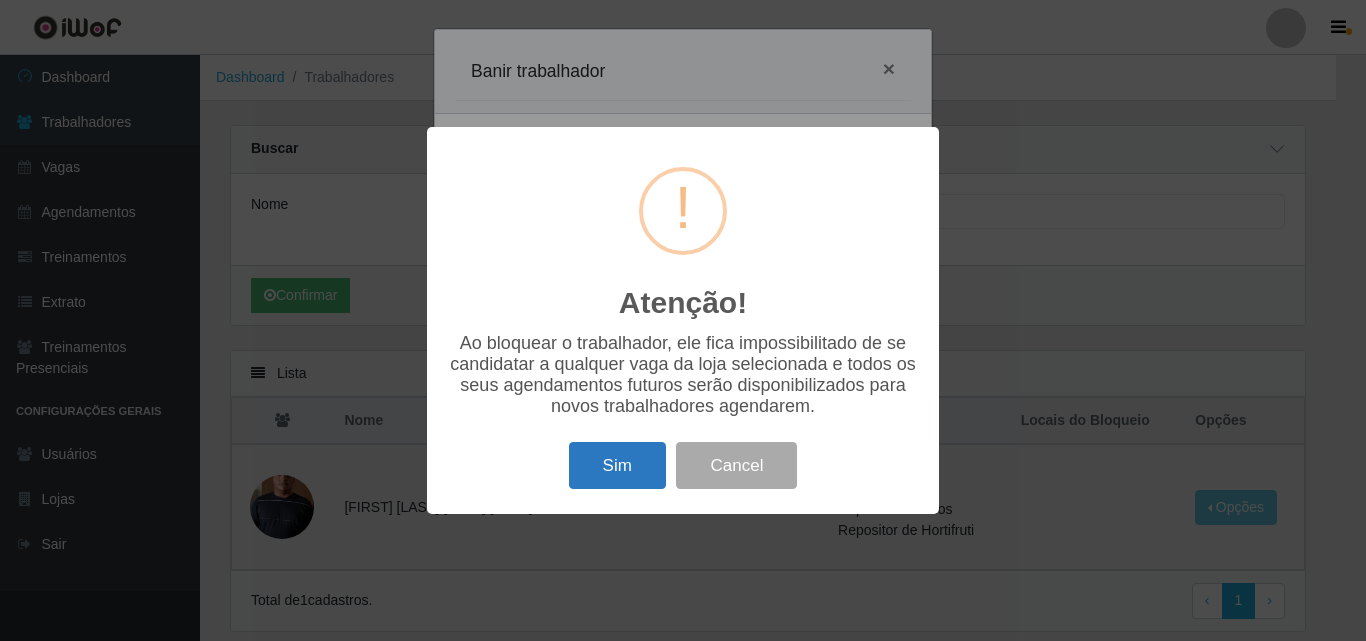 click on "Sim" at bounding box center (617, 465) 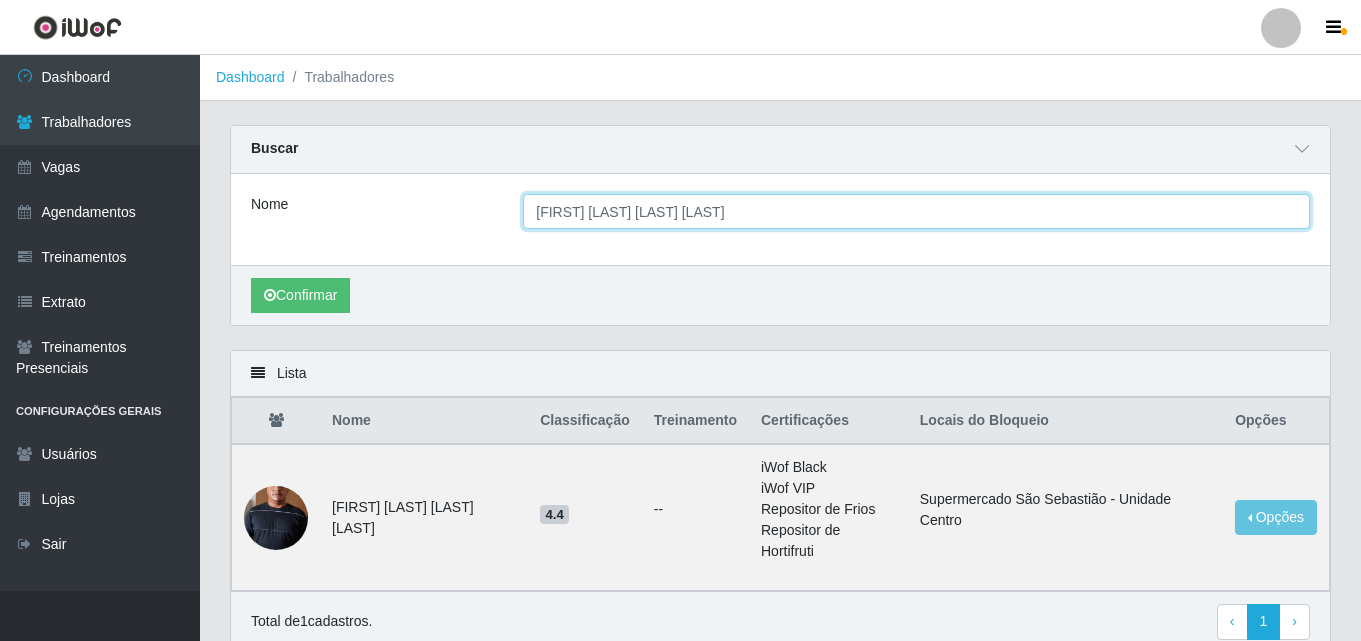 click on "[FIRST] [LAST] [LAST] [LAST]" at bounding box center [916, 211] 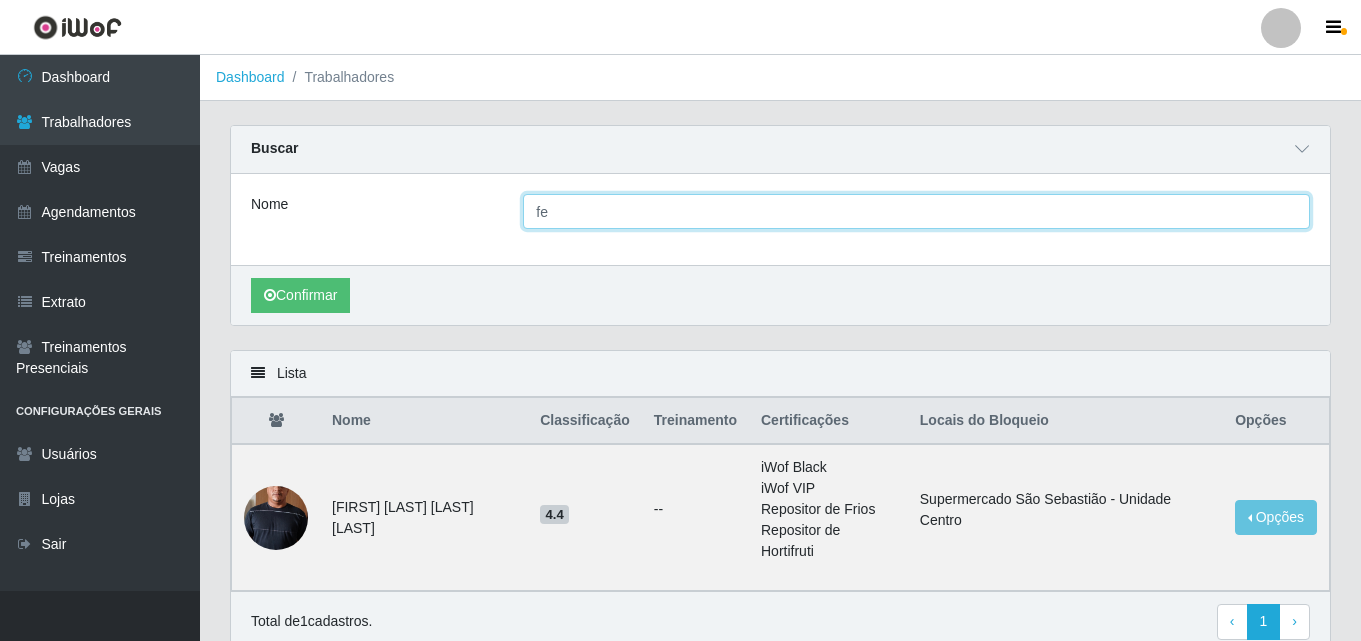 type on "f" 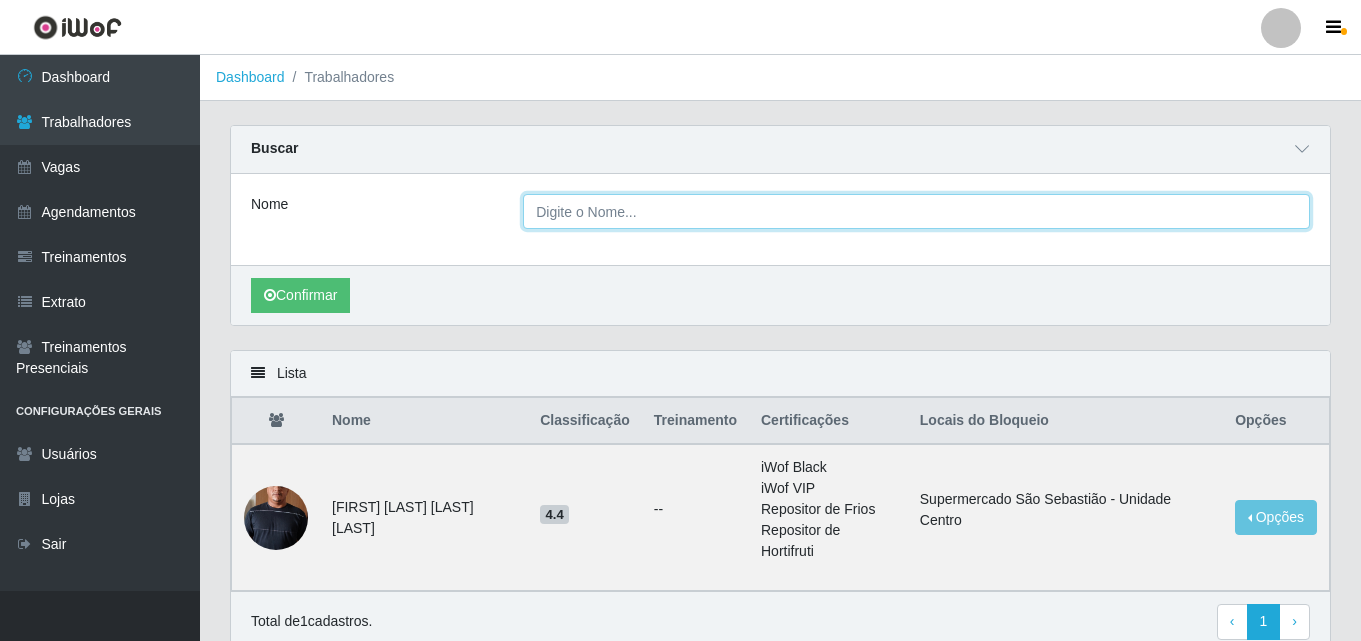 type on "s" 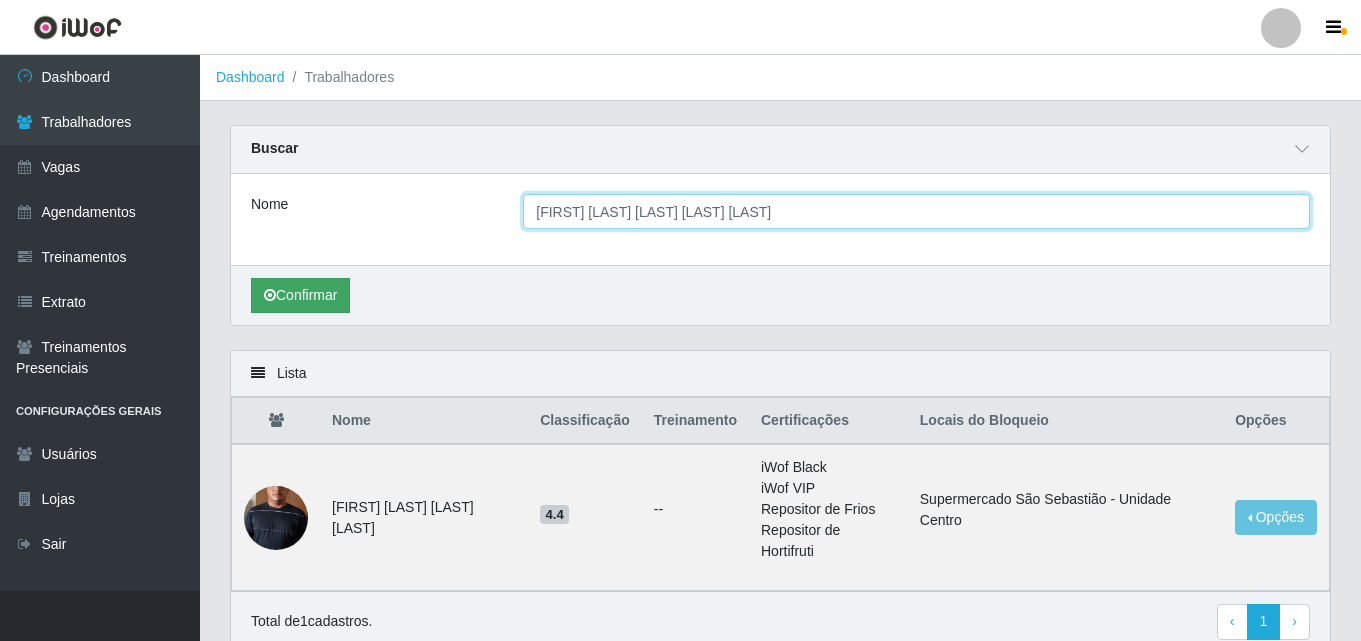 type on "[FIRST] [LAST] [LAST] [LAST] [LAST]" 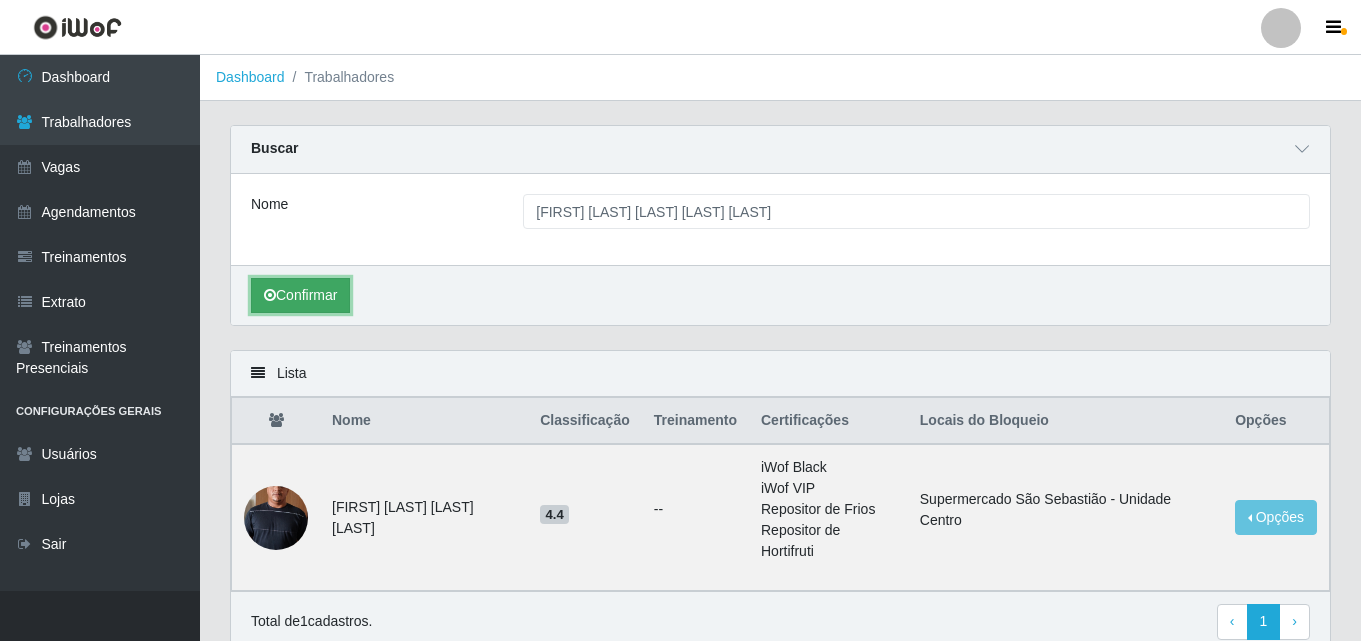 click on "Confirmar" at bounding box center [300, 295] 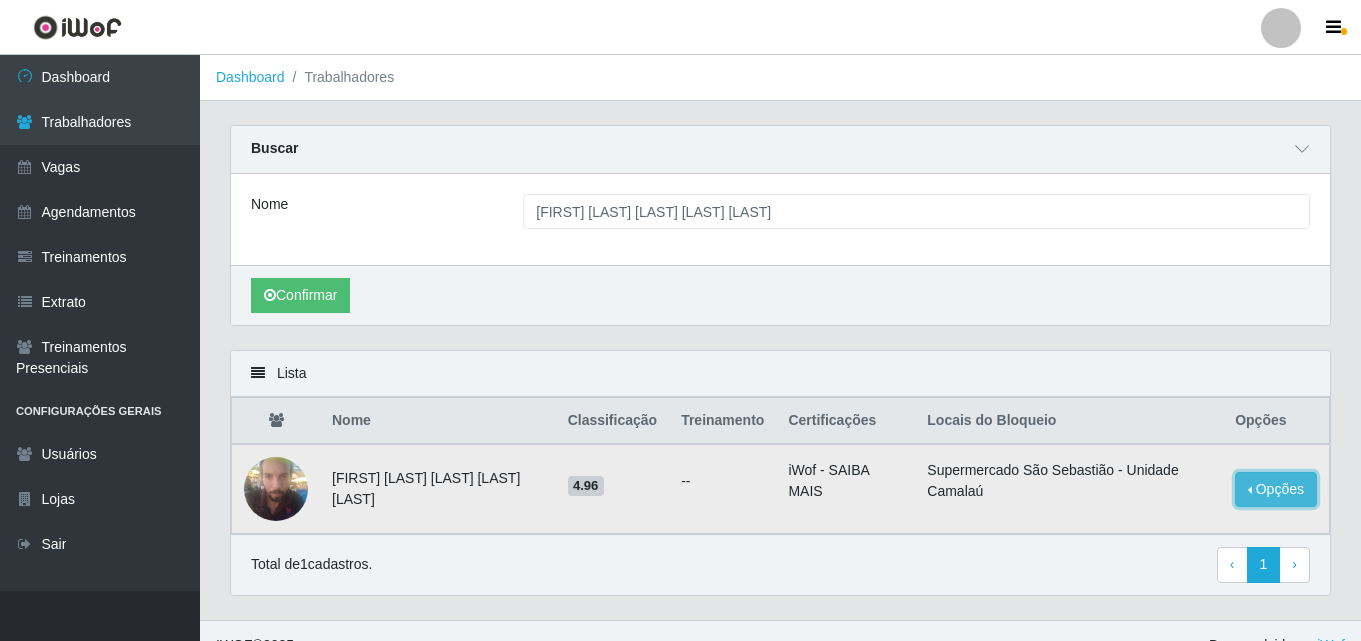 click on "Opções" at bounding box center [1276, 489] 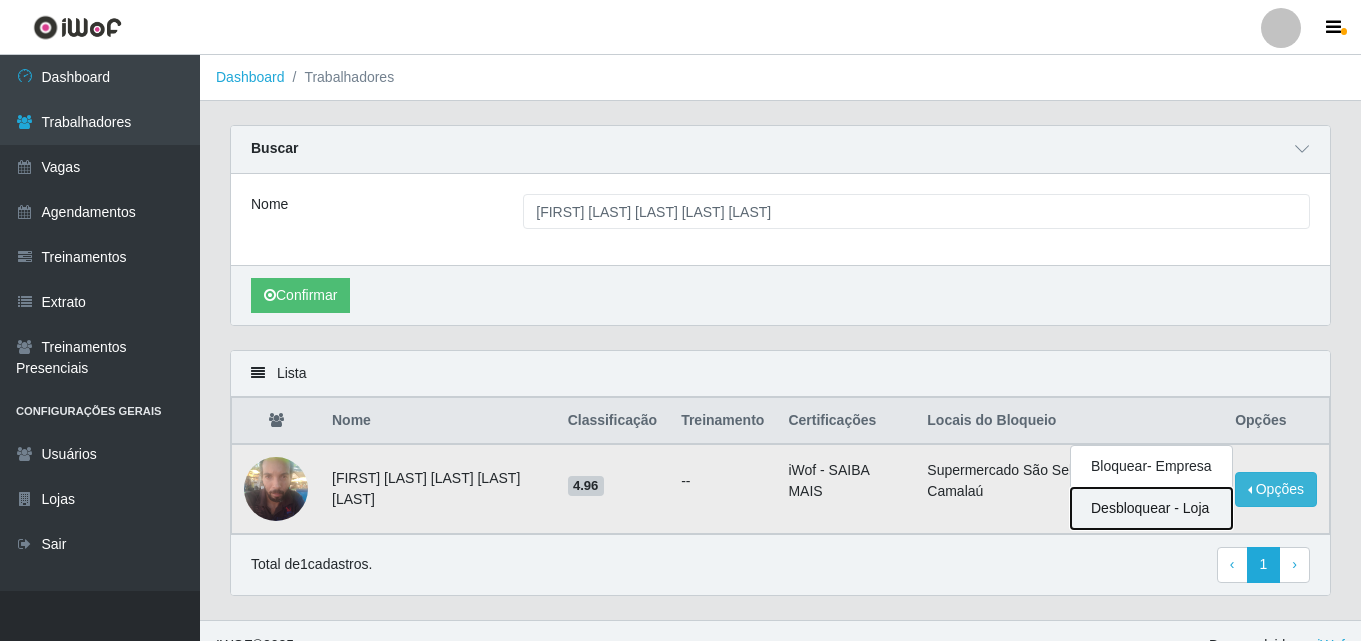click on "Desbloquear   - Loja" at bounding box center (1151, 508) 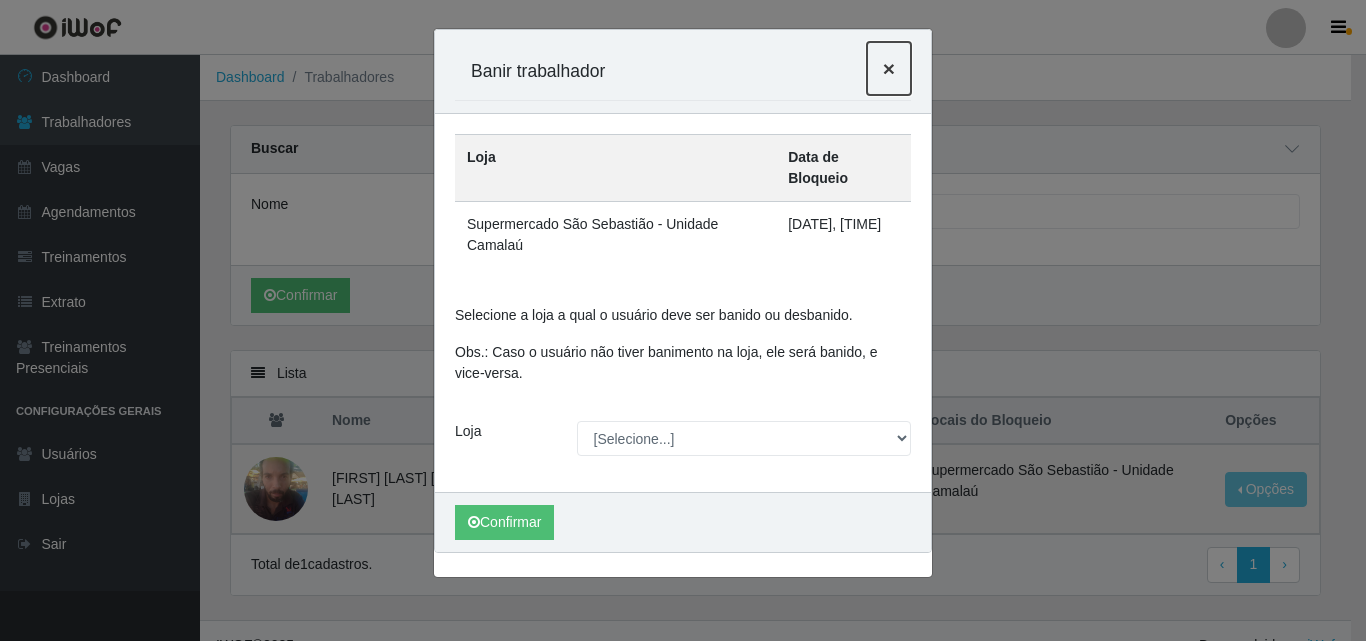click on "×" at bounding box center (889, 68) 